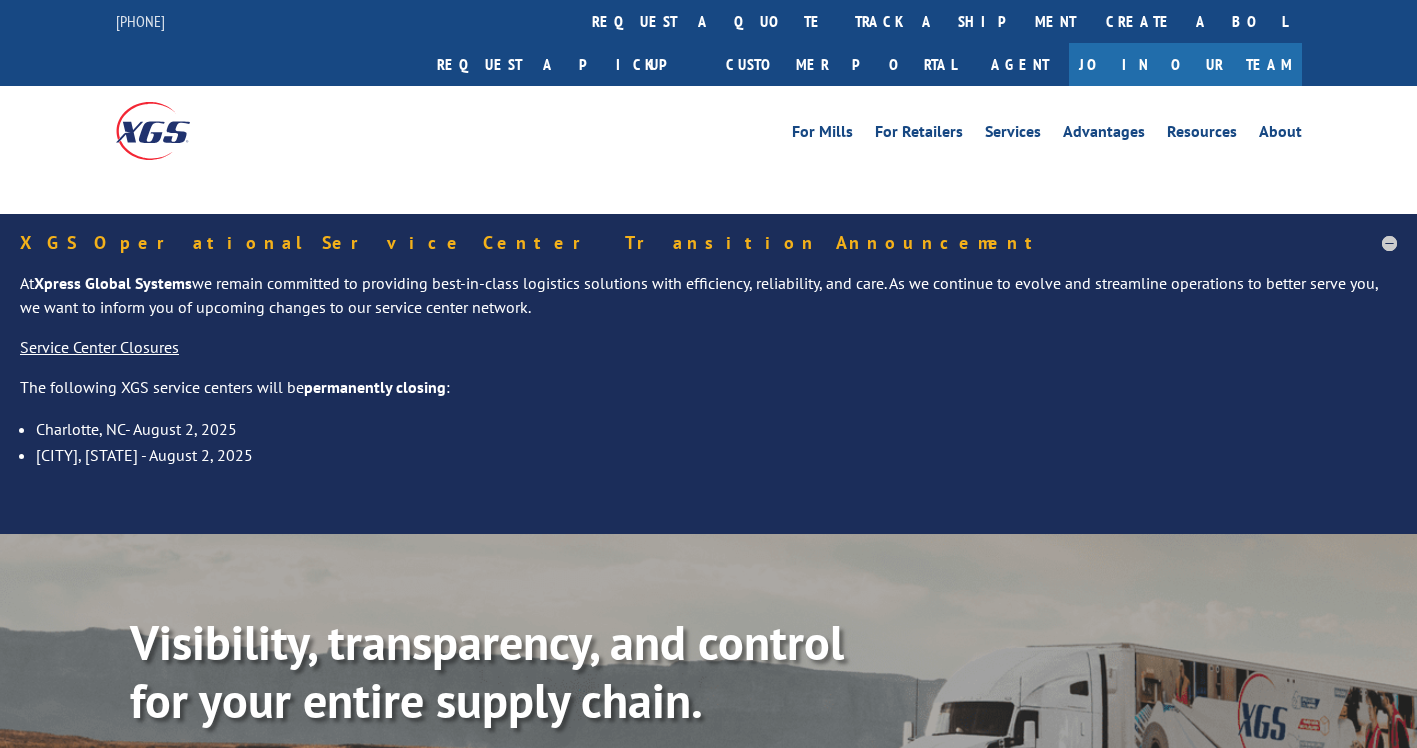 scroll, scrollTop: 0, scrollLeft: 0, axis: both 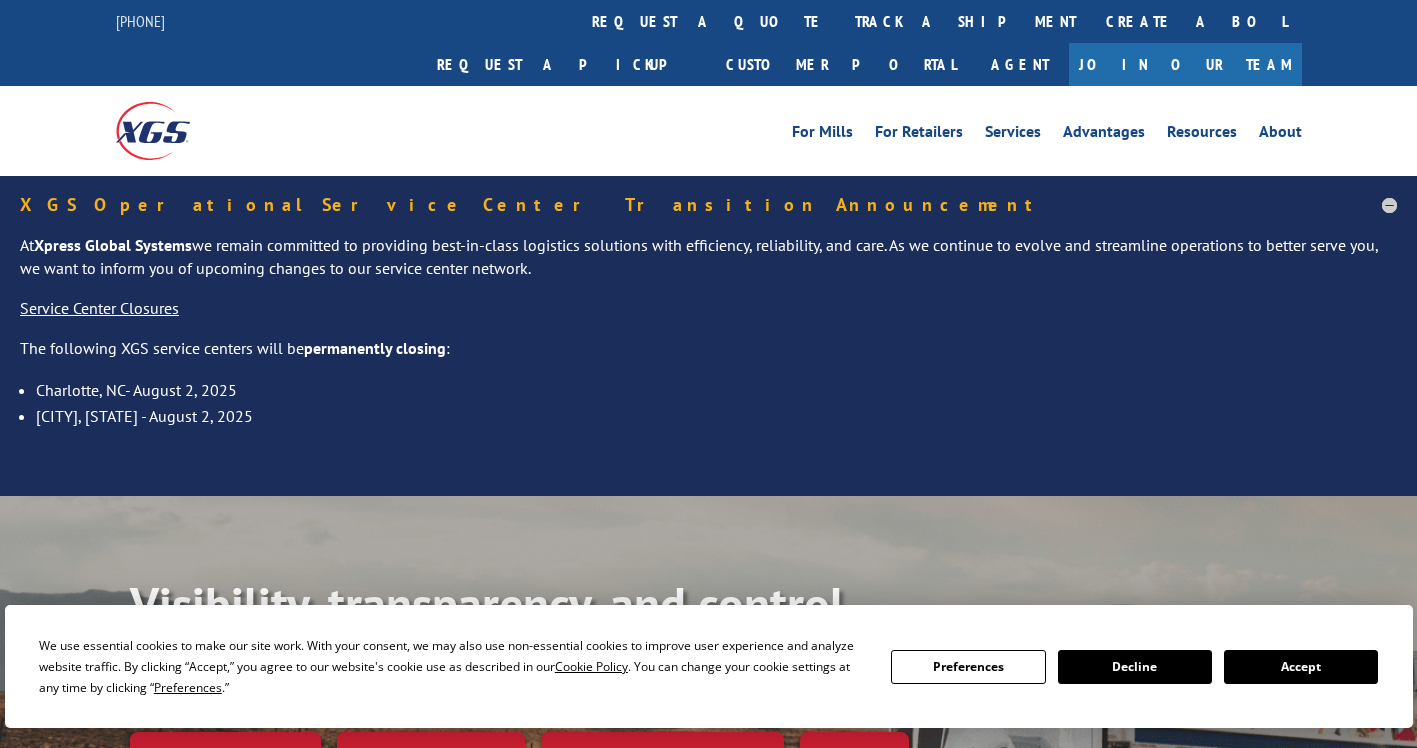 click on "Accept" at bounding box center (1301, 667) 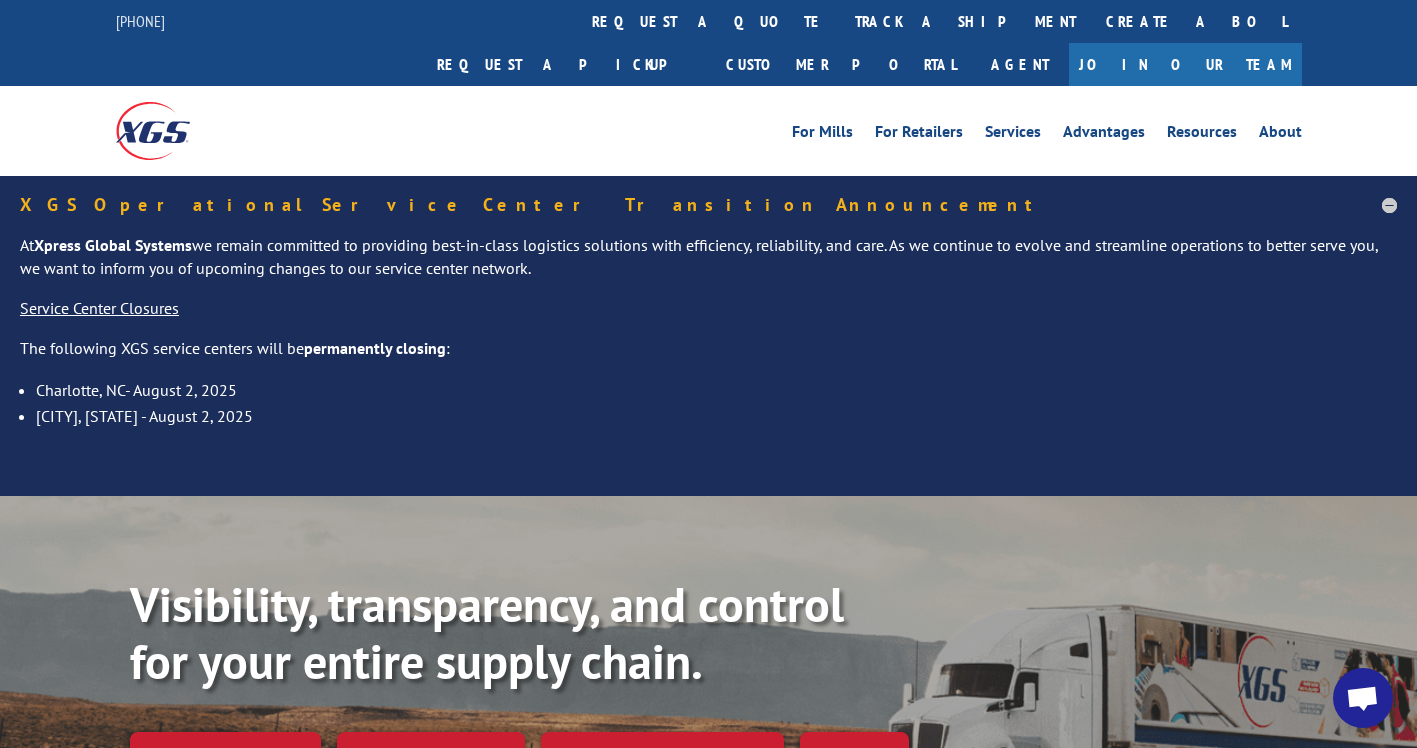 click at bounding box center (1362, 700) 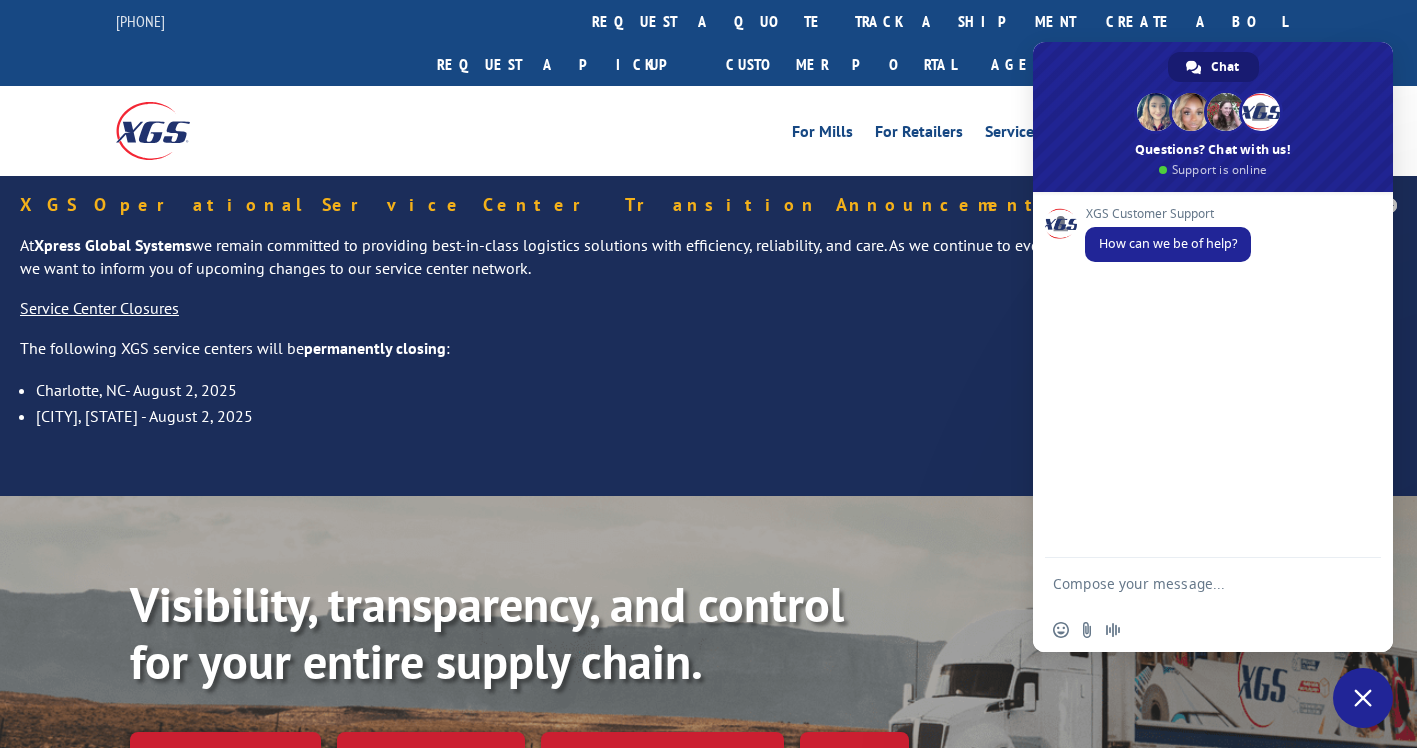 click at bounding box center [1193, 583] 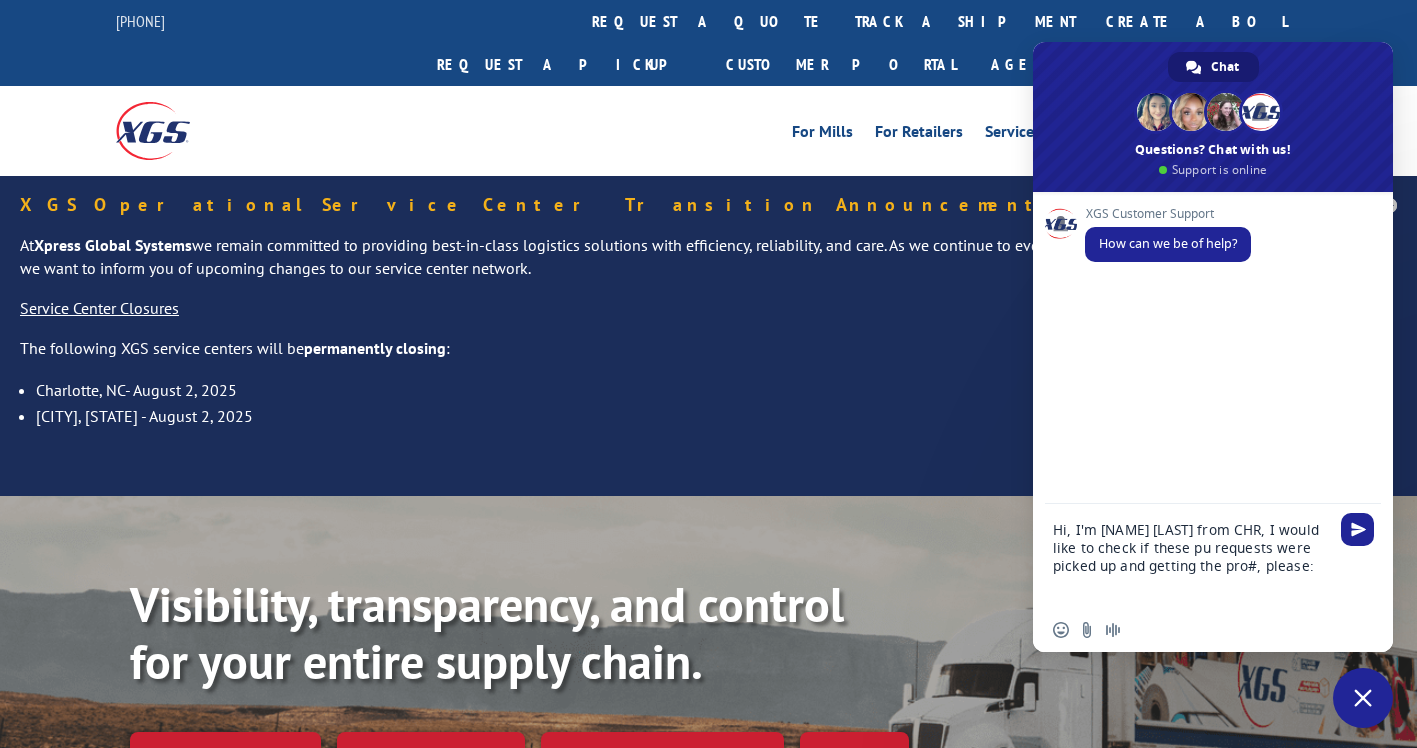 scroll, scrollTop: 0, scrollLeft: 0, axis: both 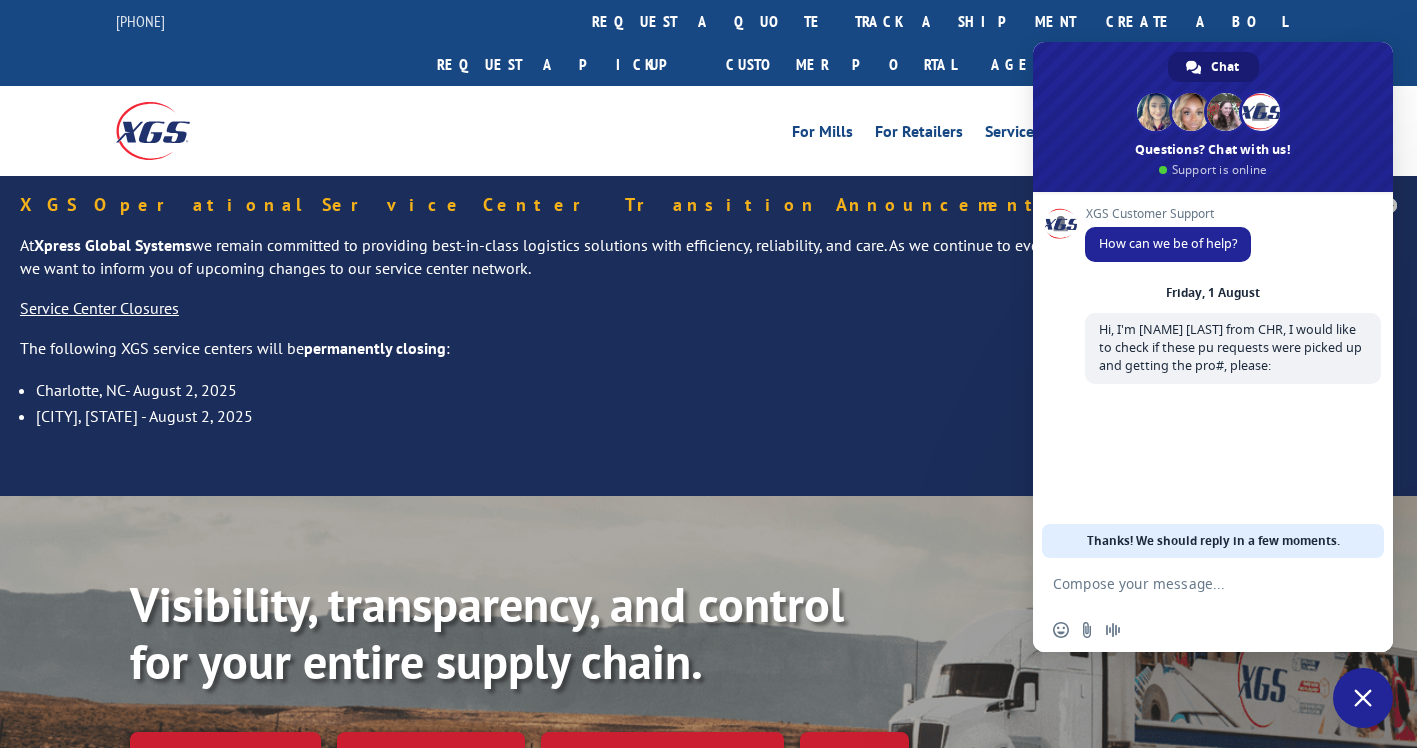 click at bounding box center [1193, 583] 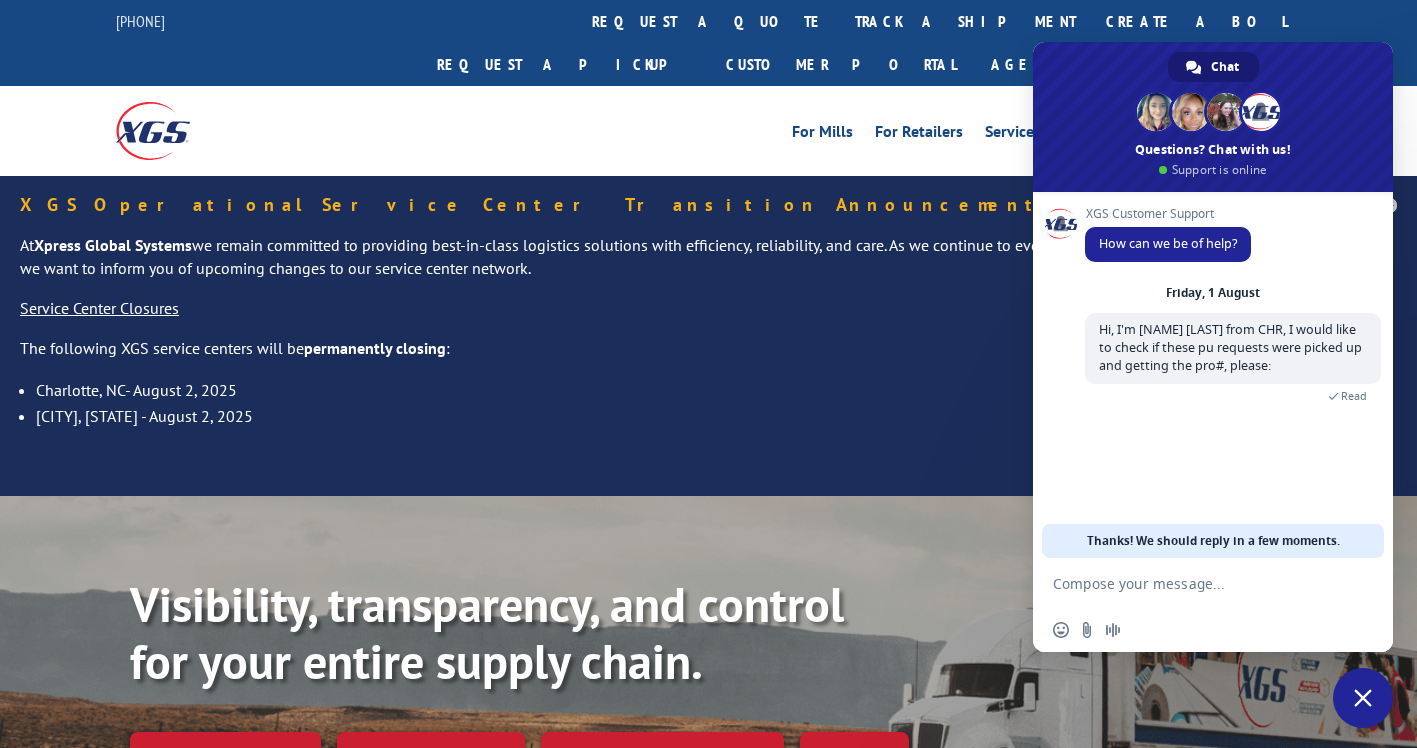 paste on "[NUMBER]" 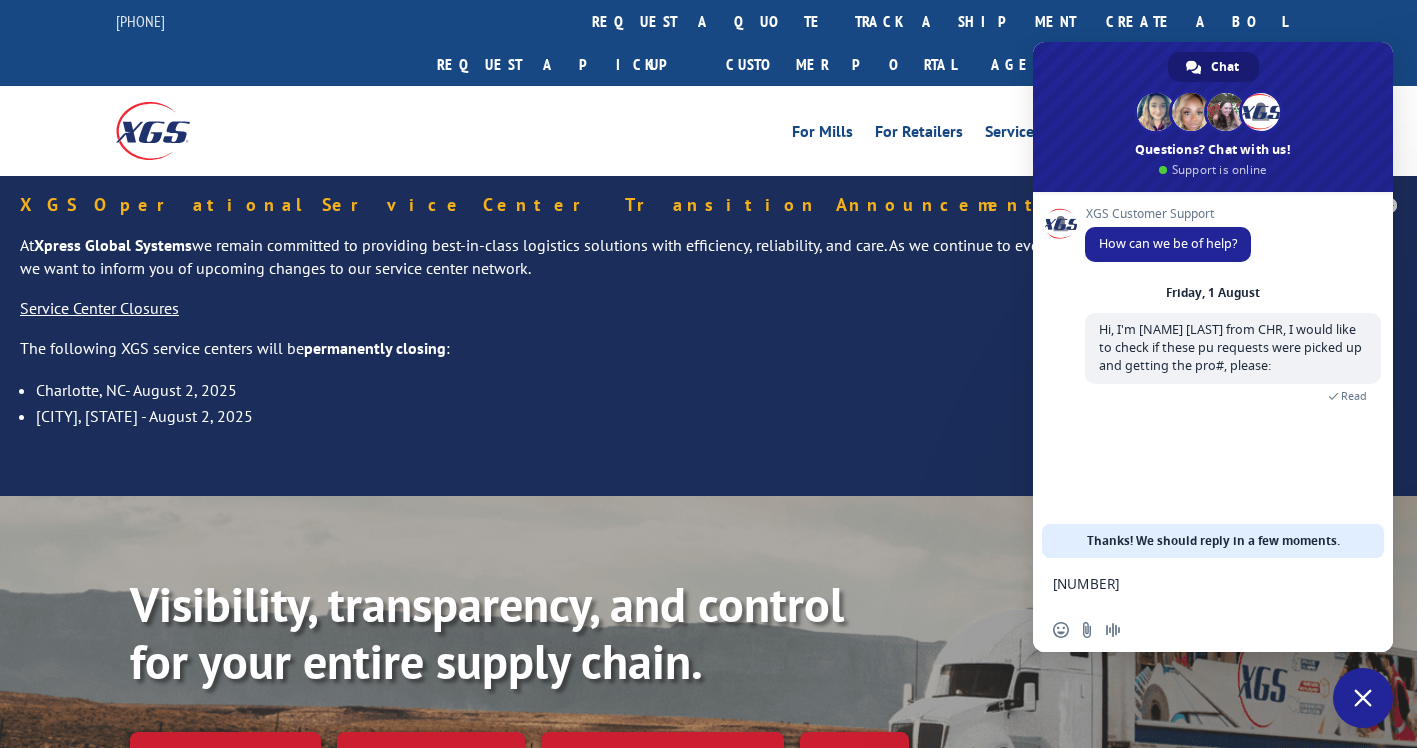 scroll, scrollTop: 3, scrollLeft: 0, axis: vertical 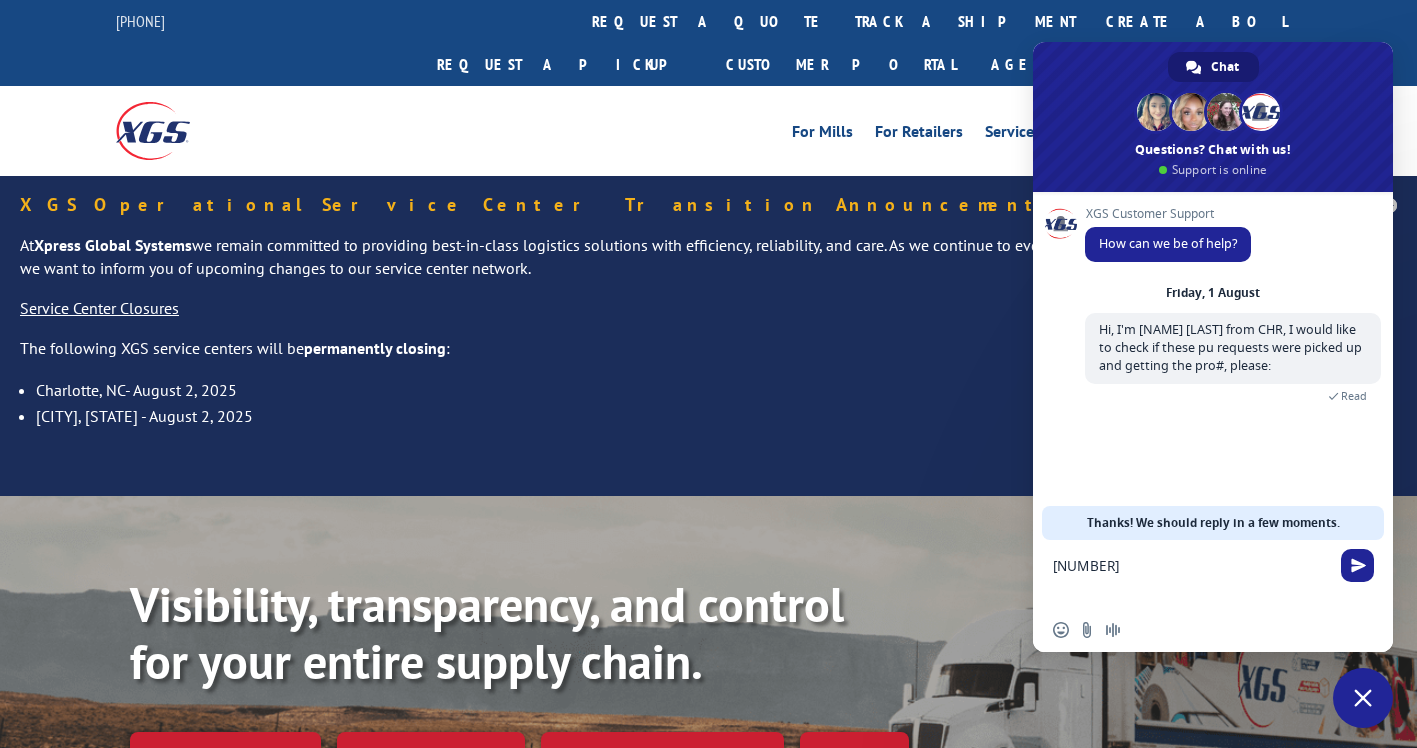 click on "[NUMBER]" at bounding box center (1193, 574) 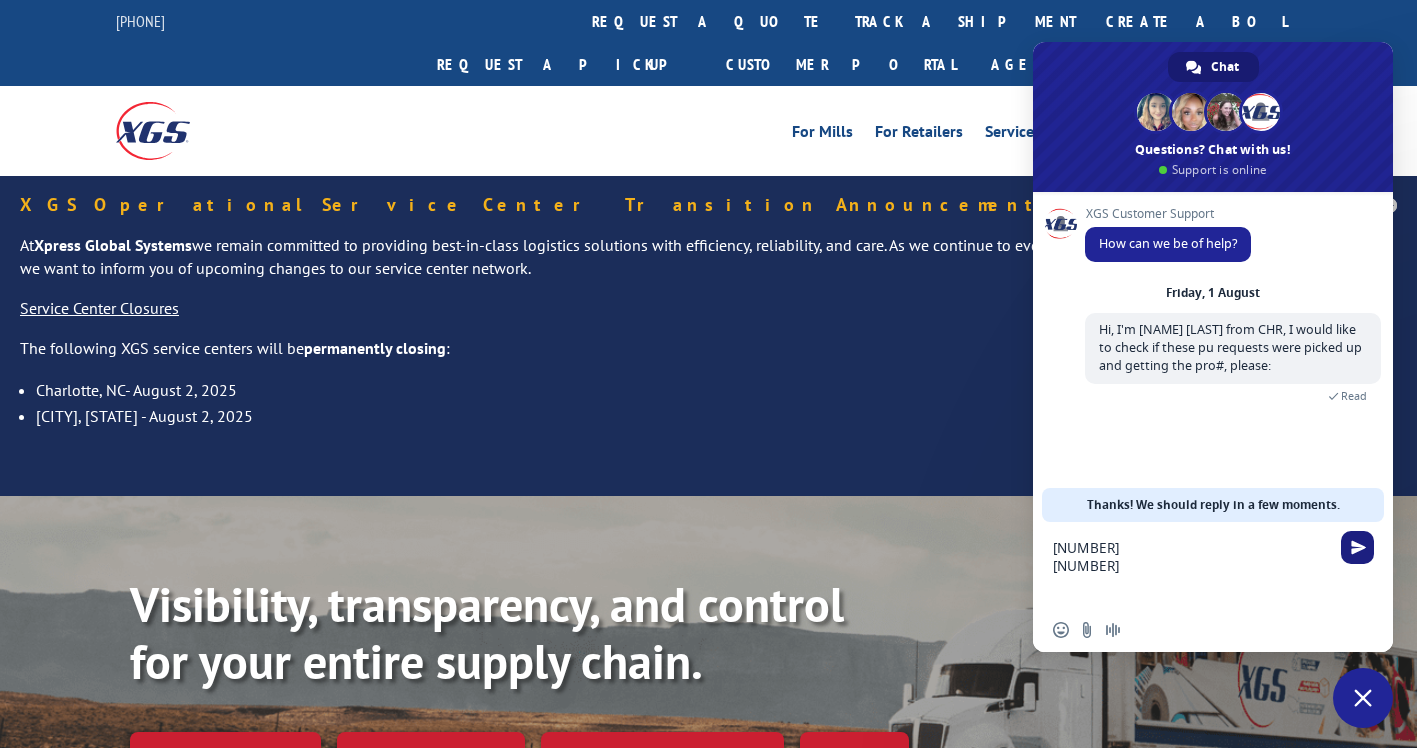 type on "[NUMBER]
[NUMBER]" 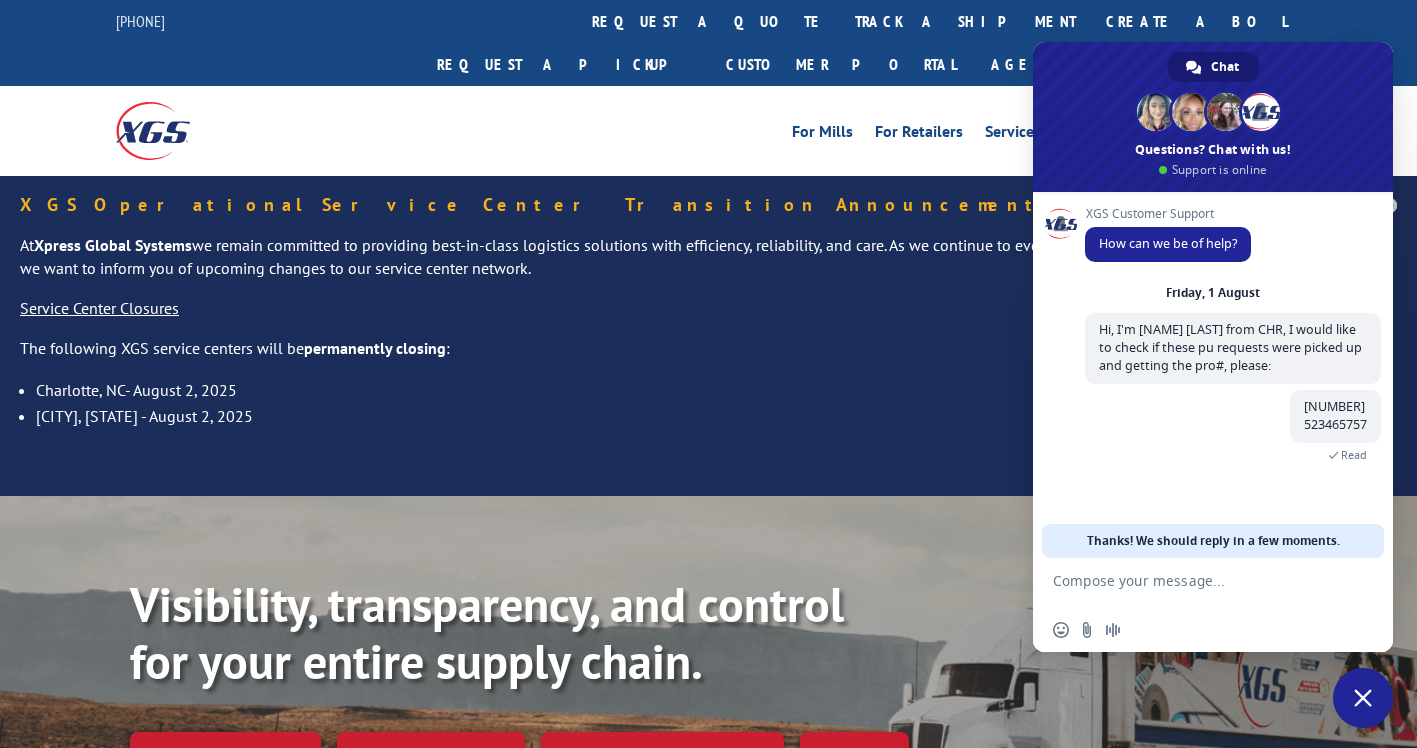 click at bounding box center [1193, 583] 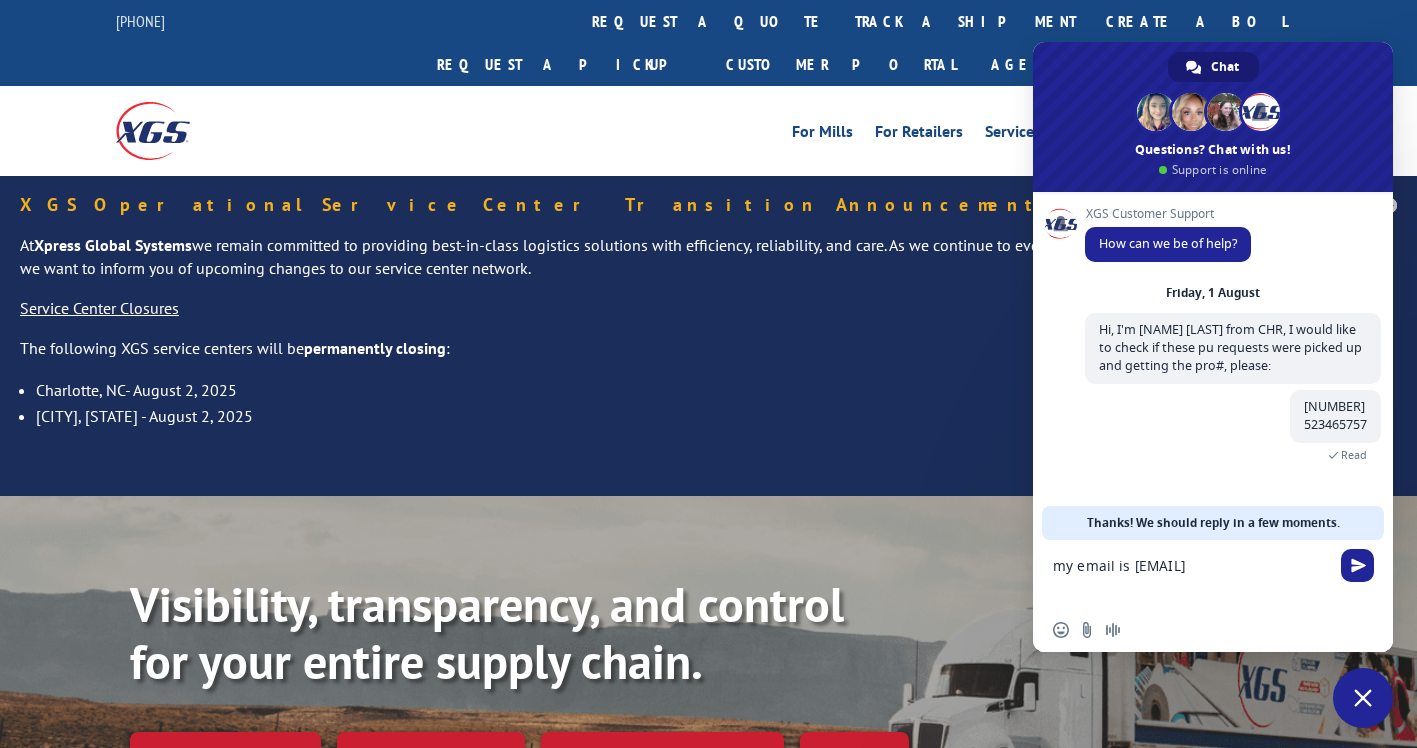 scroll, scrollTop: 0, scrollLeft: 0, axis: both 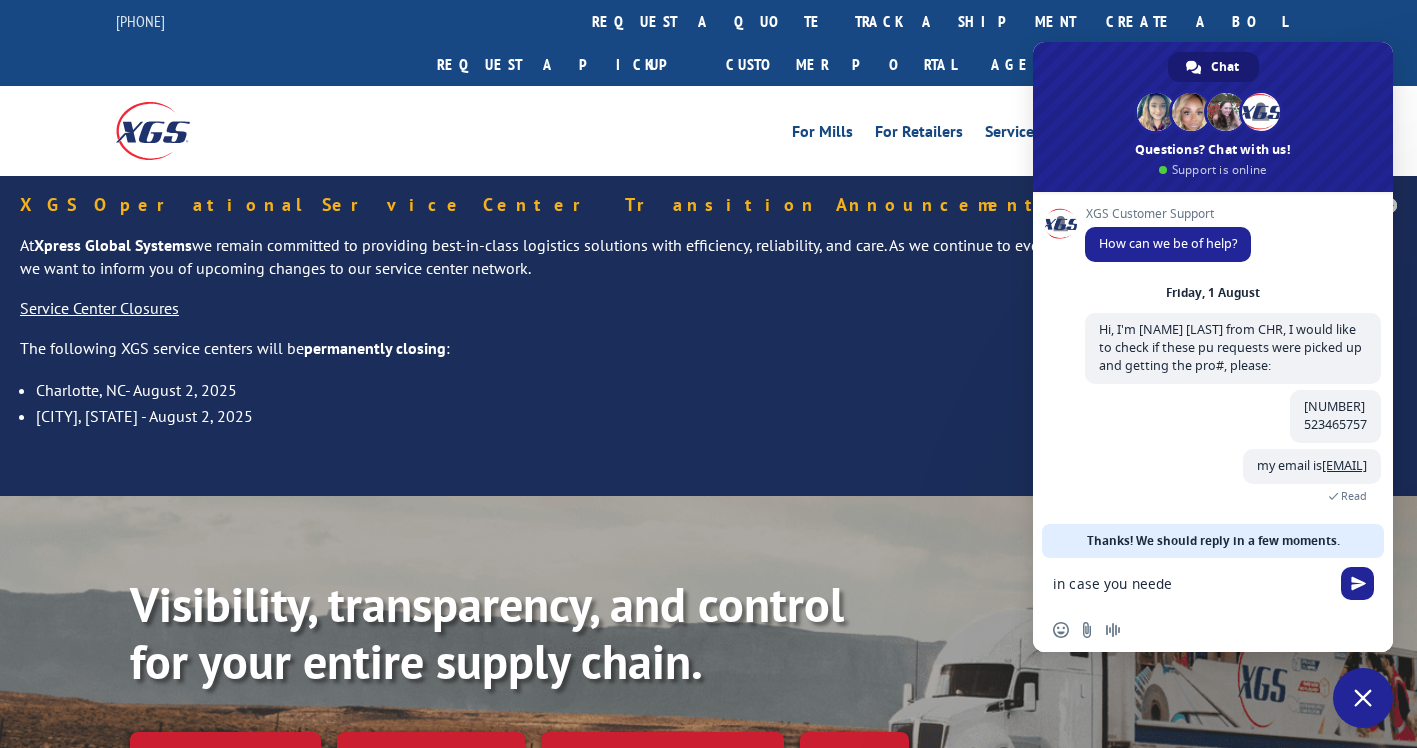 type on "in case you needed" 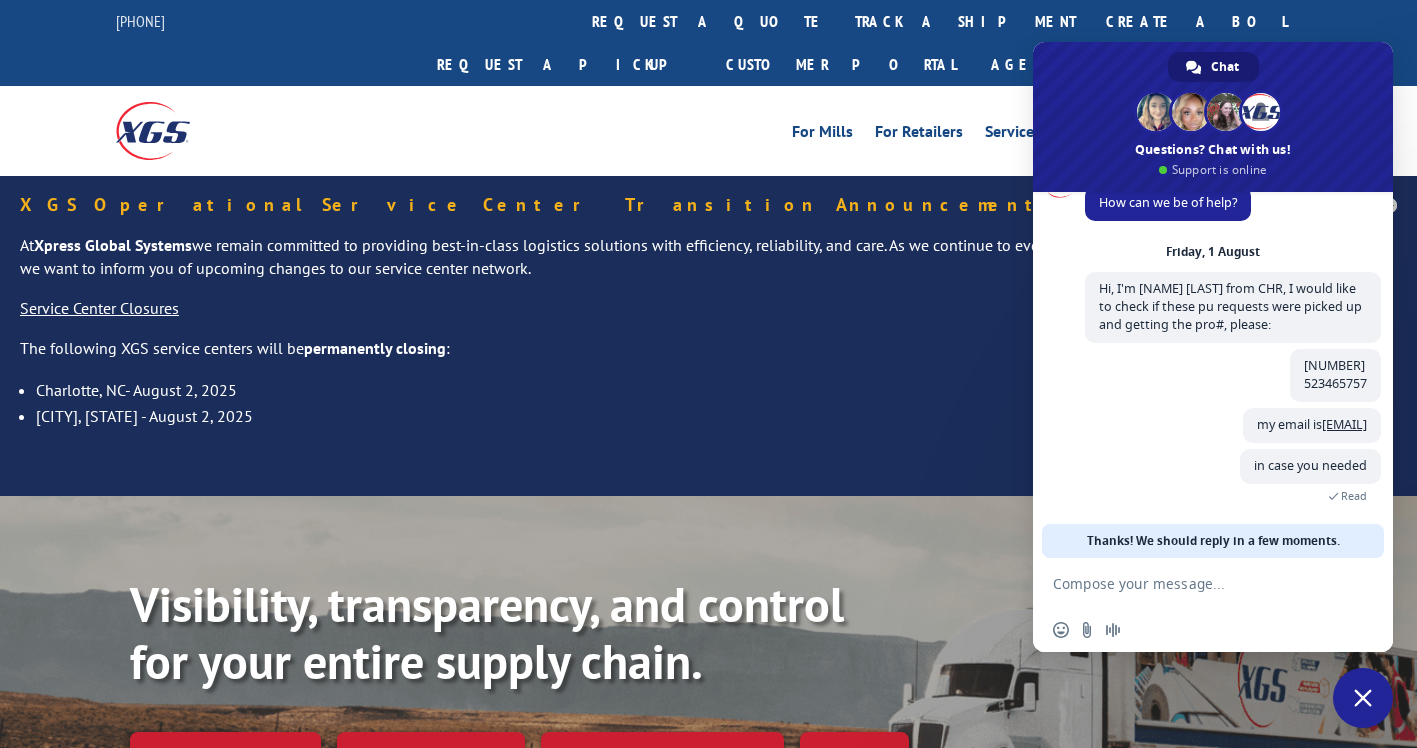 scroll, scrollTop: 60, scrollLeft: 0, axis: vertical 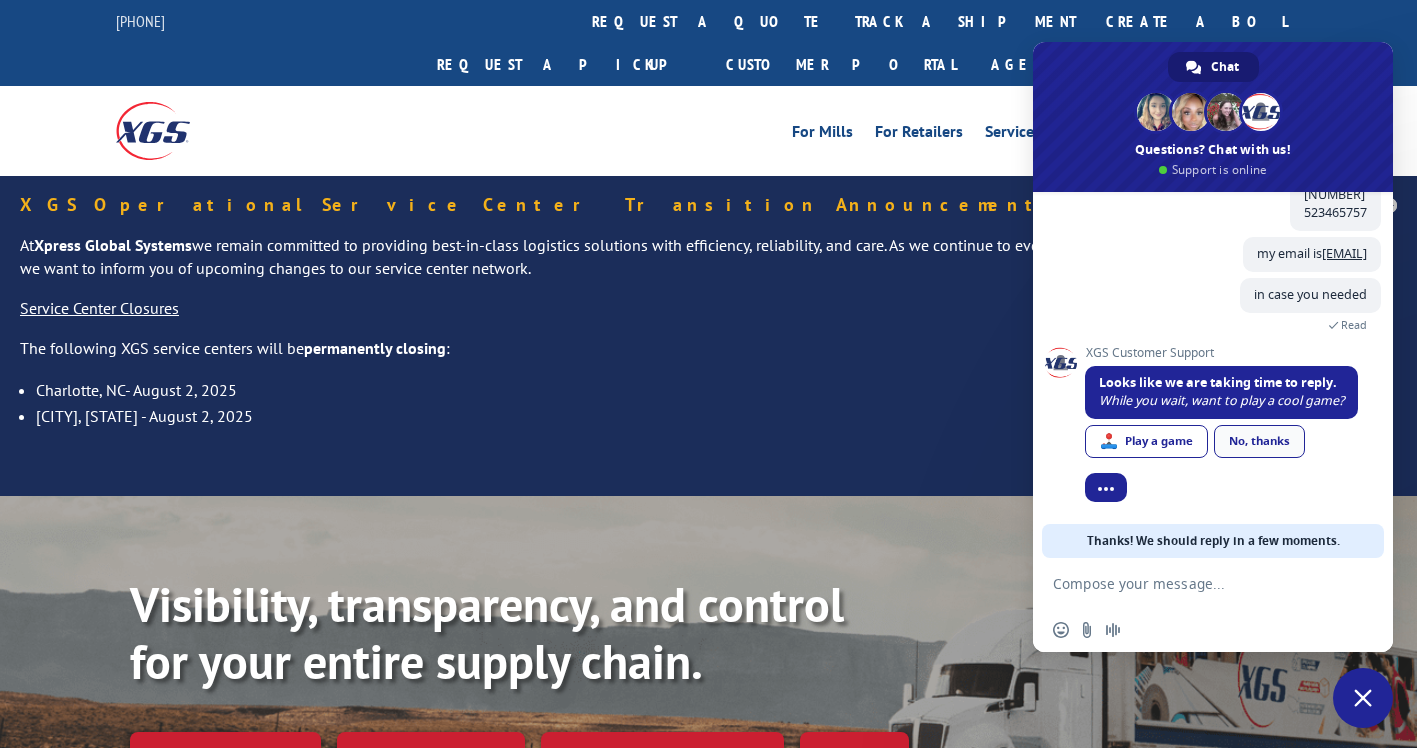 click on "No, thanks" at bounding box center (1259, 441) 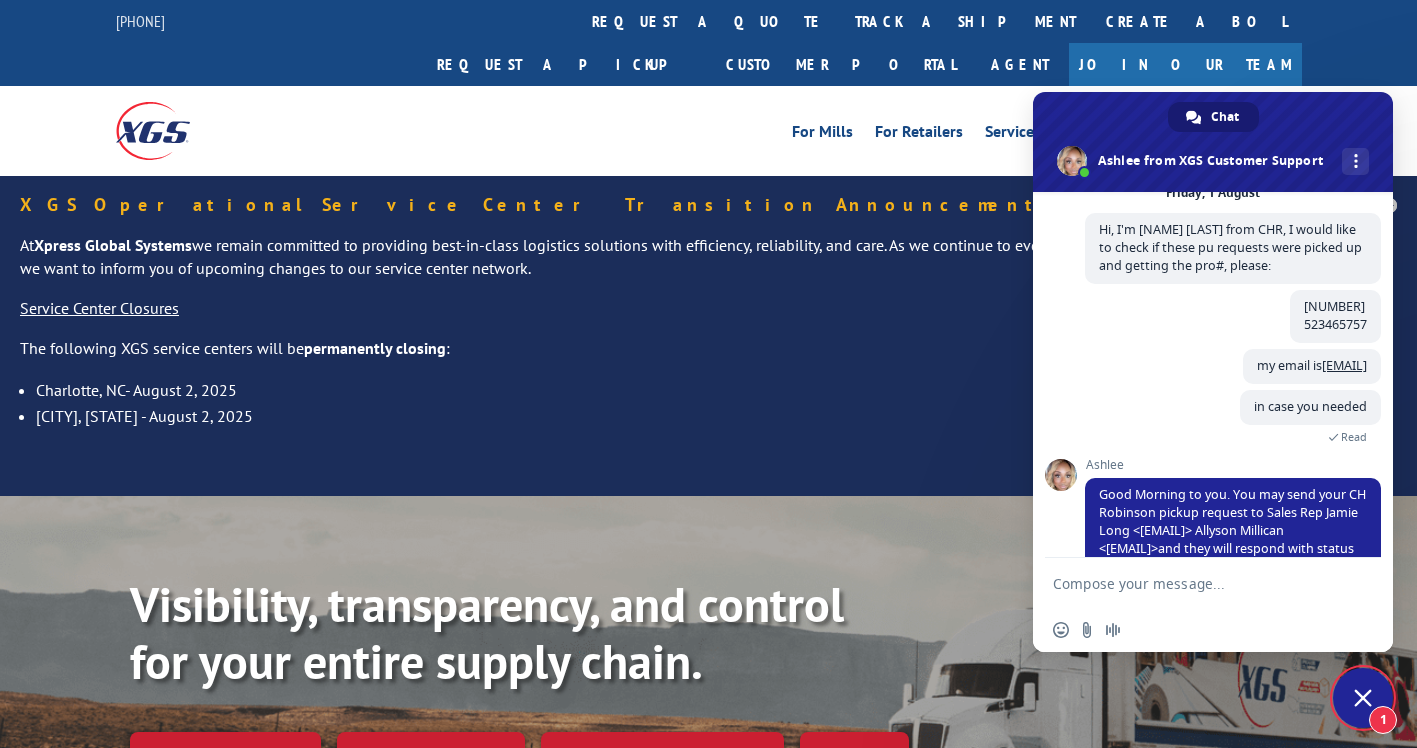 scroll, scrollTop: 167, scrollLeft: 0, axis: vertical 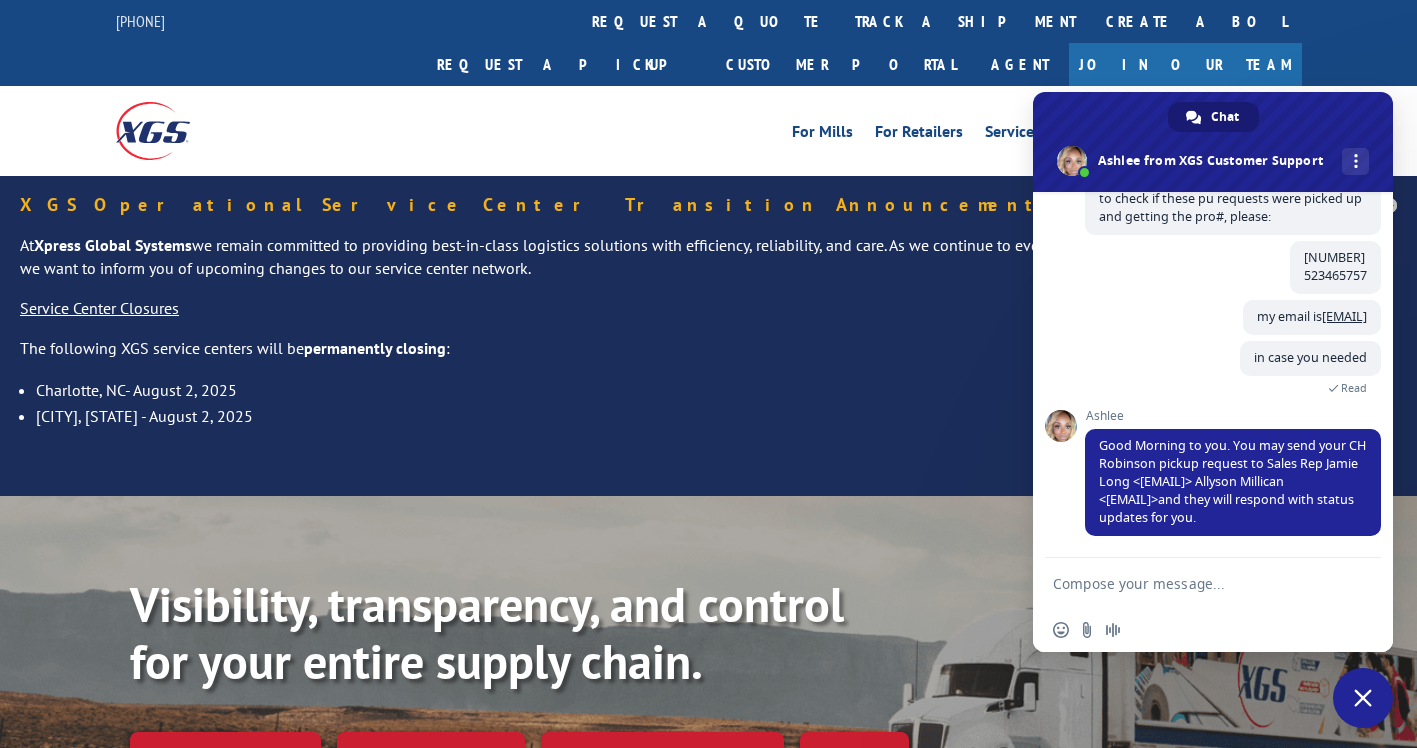 click at bounding box center [1193, 583] 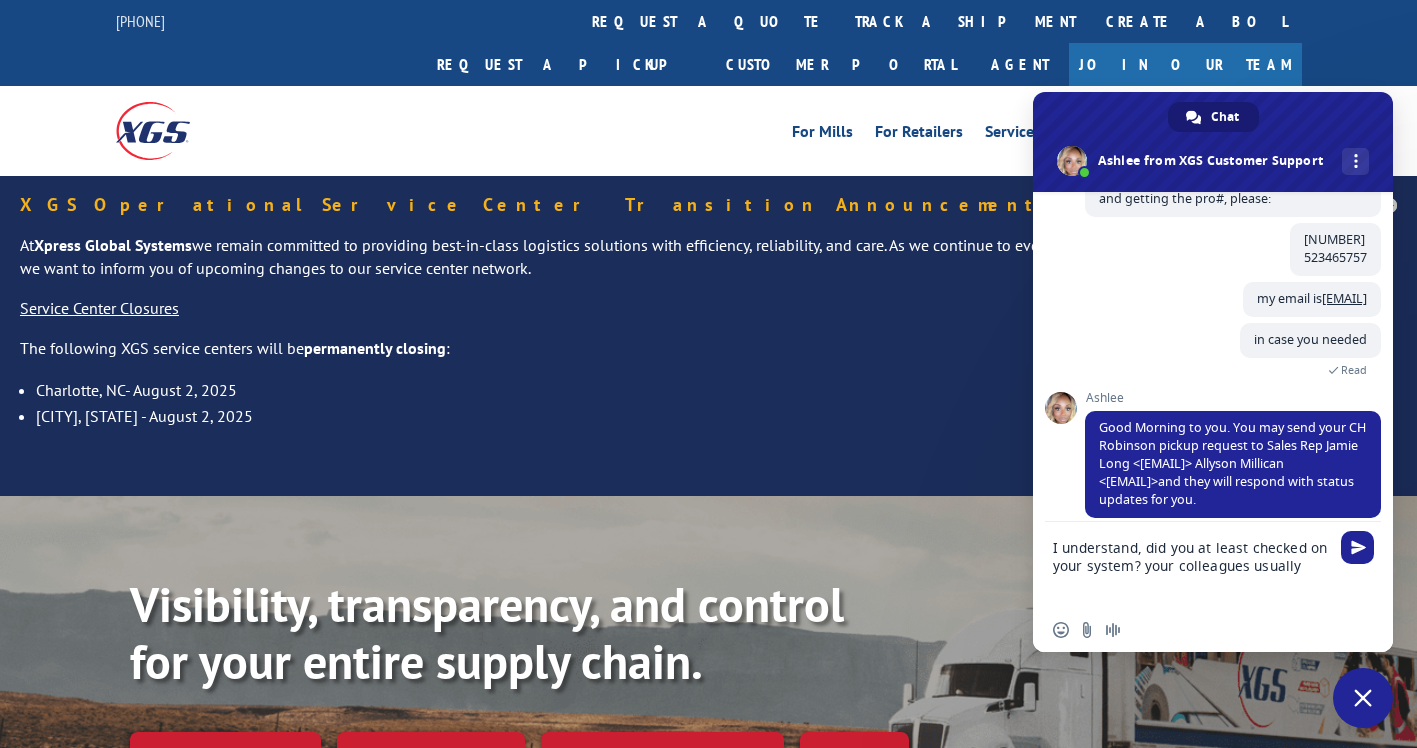 scroll, scrollTop: 243, scrollLeft: 0, axis: vertical 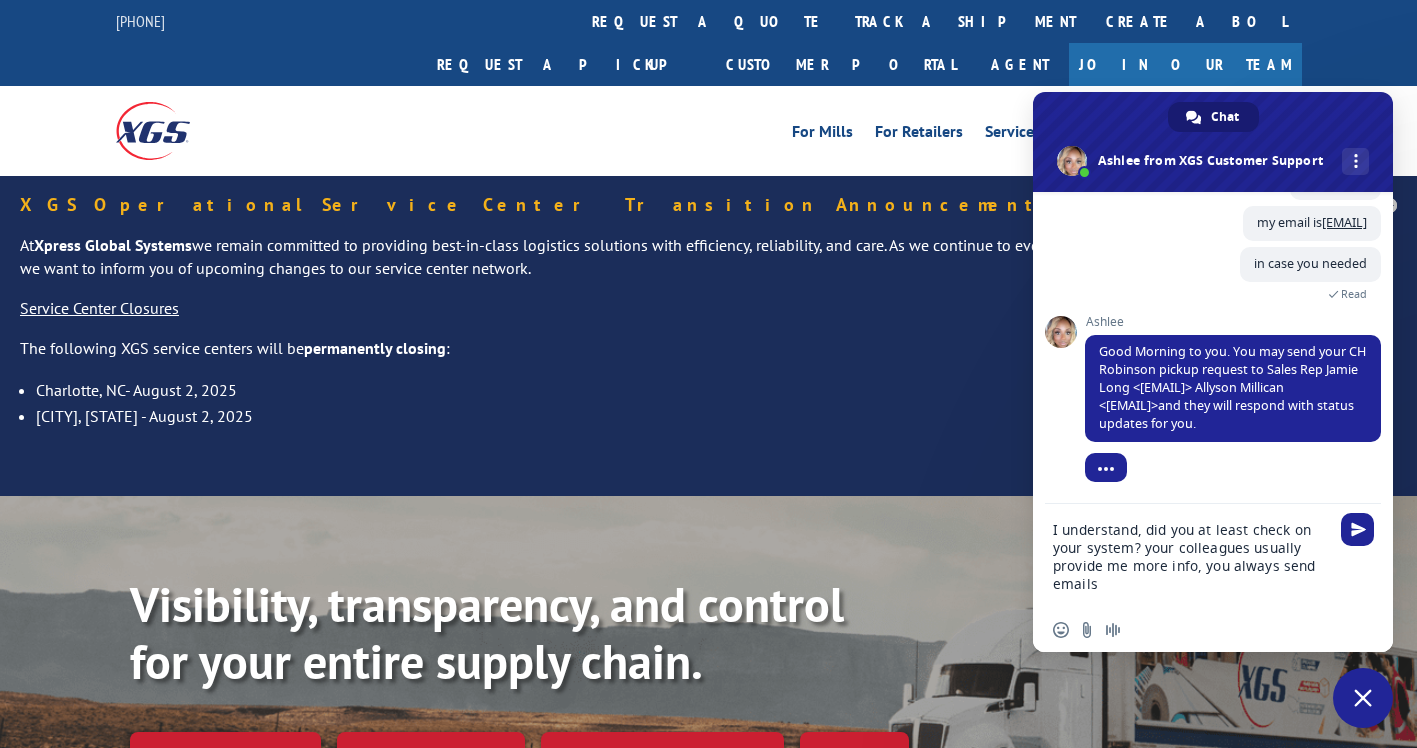 click on "I understand, did you at least check on your system? your colleagues usually provide me more info, you always send emails" at bounding box center [1193, 556] 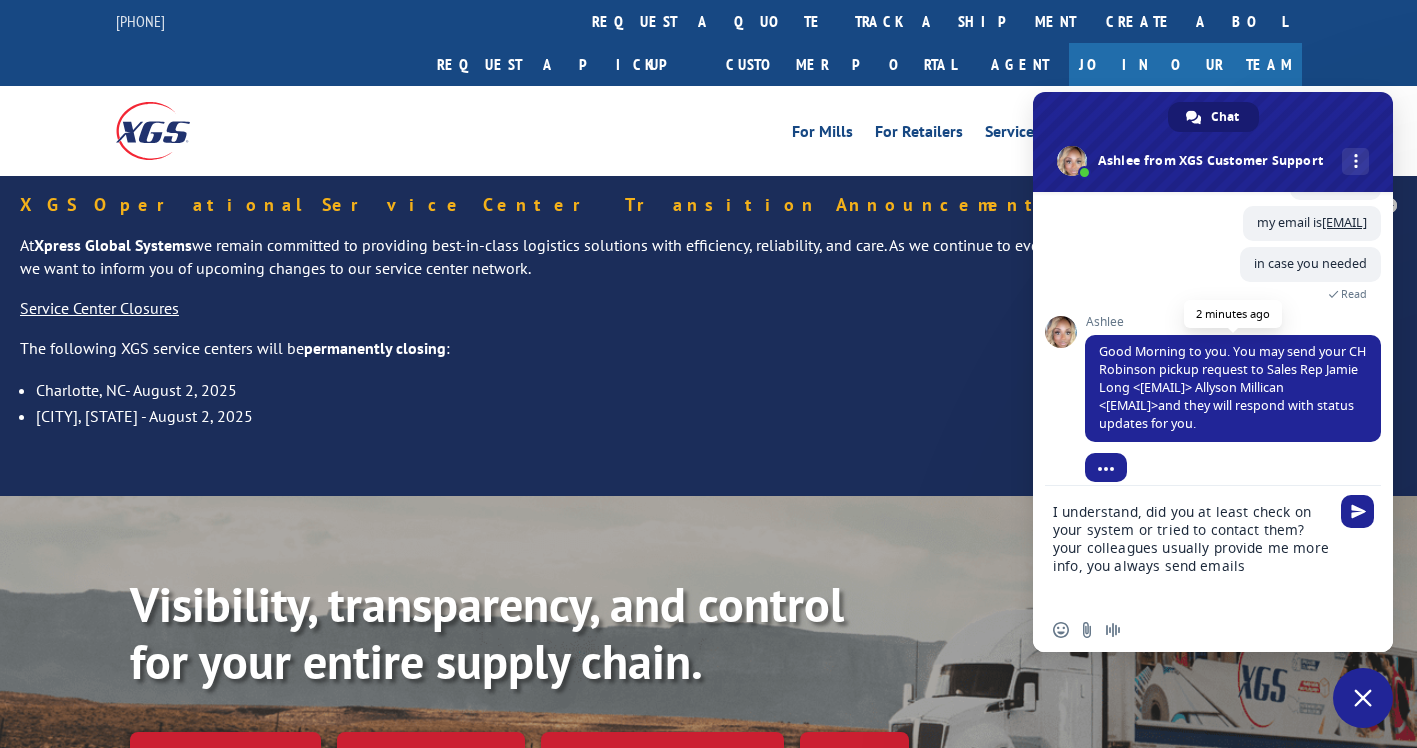 scroll, scrollTop: 279, scrollLeft: 0, axis: vertical 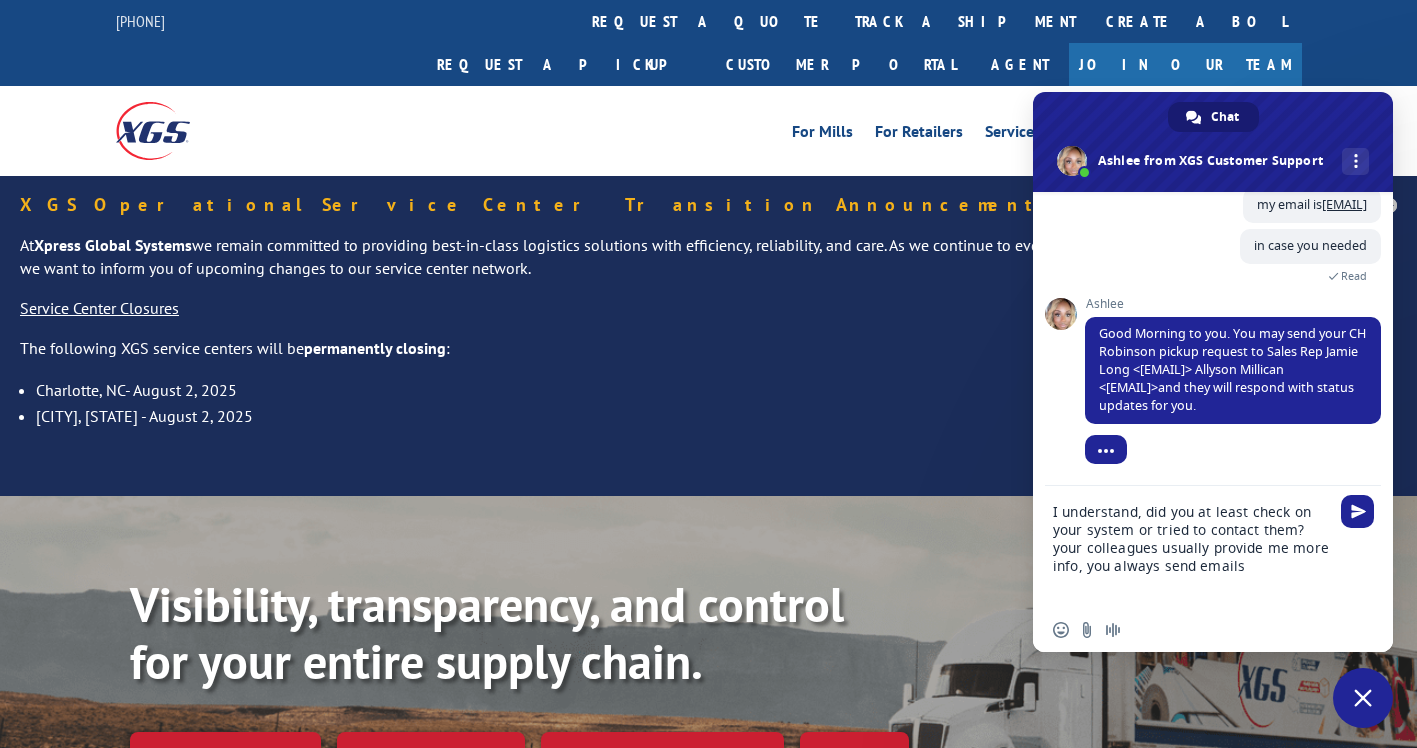 click on "I understand, did you at least check on your system or tried to contact them? your colleagues usually provide me more info, you always send emails" at bounding box center [1193, 547] 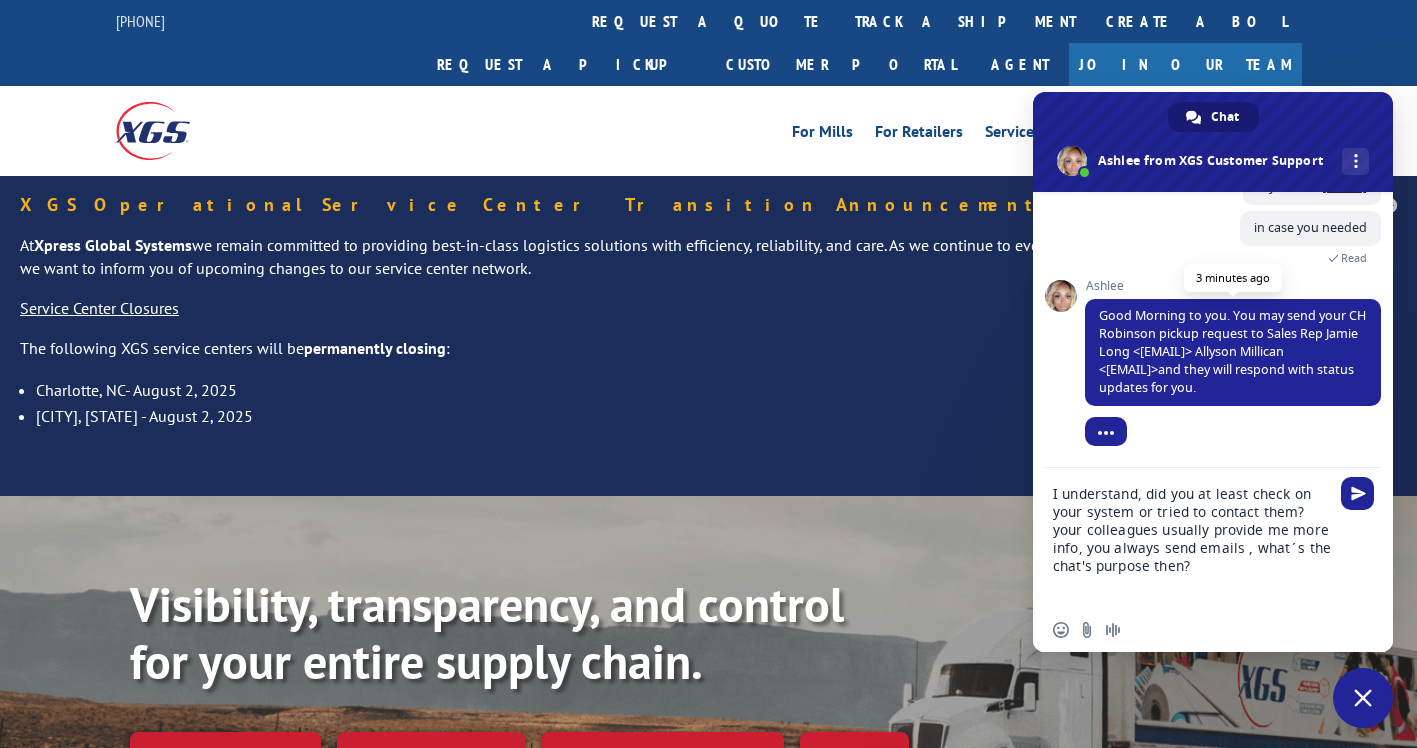 scroll, scrollTop: 297, scrollLeft: 0, axis: vertical 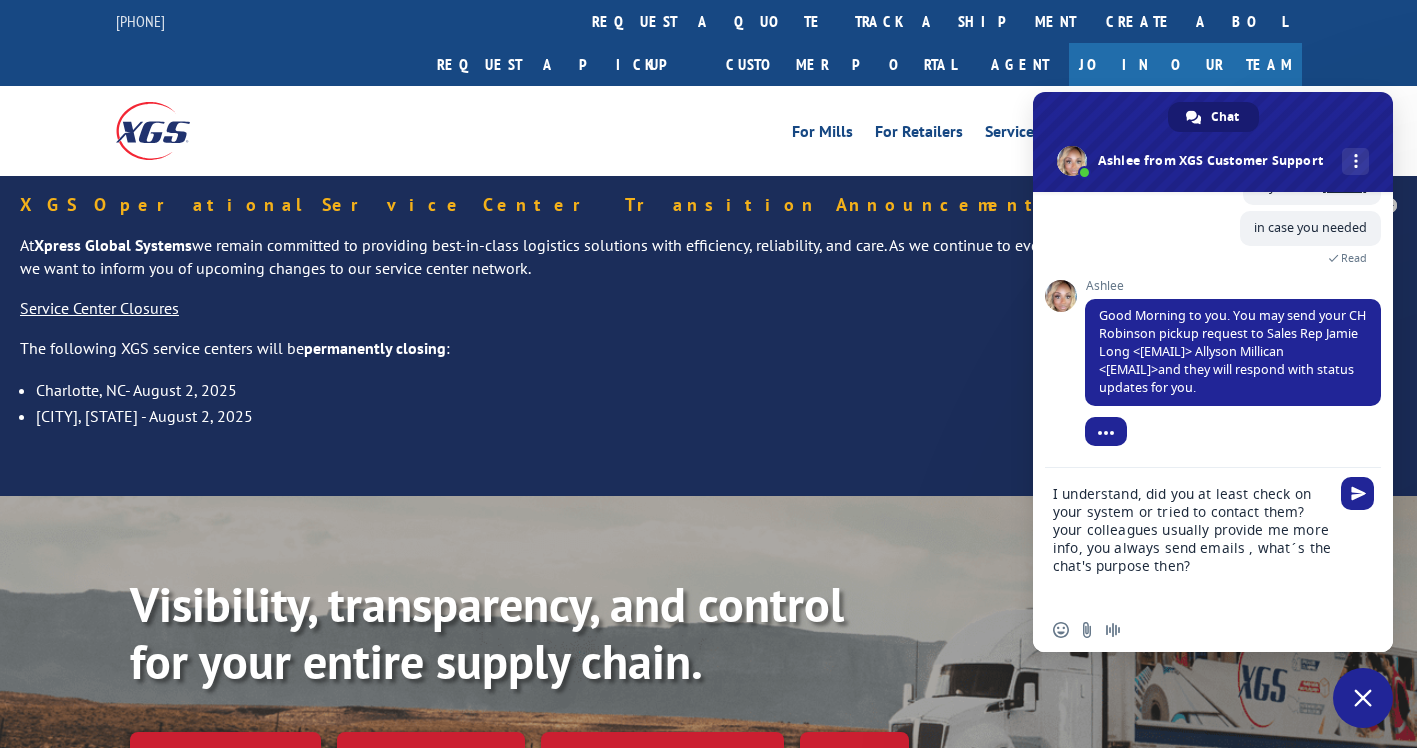 click on "I understand, did you at least check on your system or tried to contact them?  your colleagues usually provide me more info, you always send emails , what´s the chat's purpose then?" at bounding box center (1193, 538) 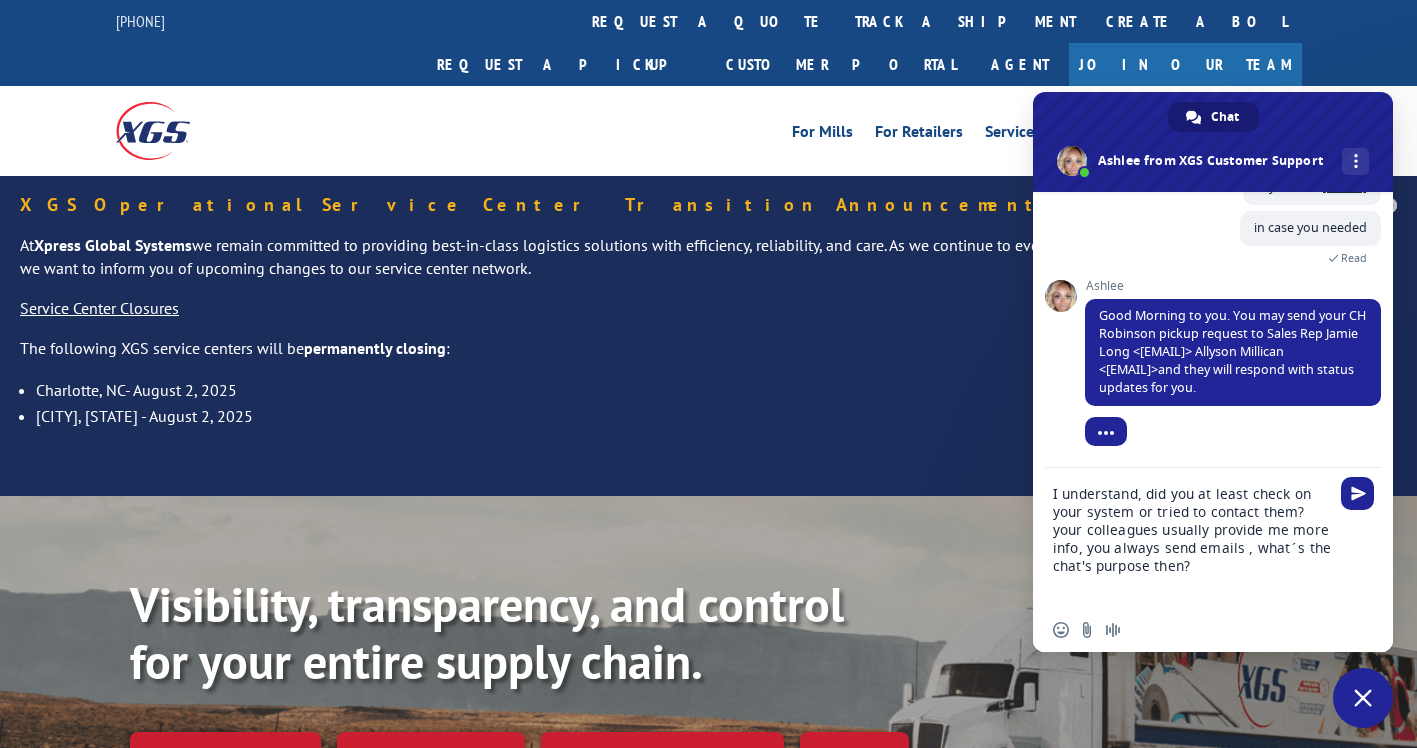 click on "I understand, did you at least check on your system or tried to contact them?  your colleagues usually provide me more info, you always send emails , what´s the chat's purpose then?" at bounding box center (1193, 538) 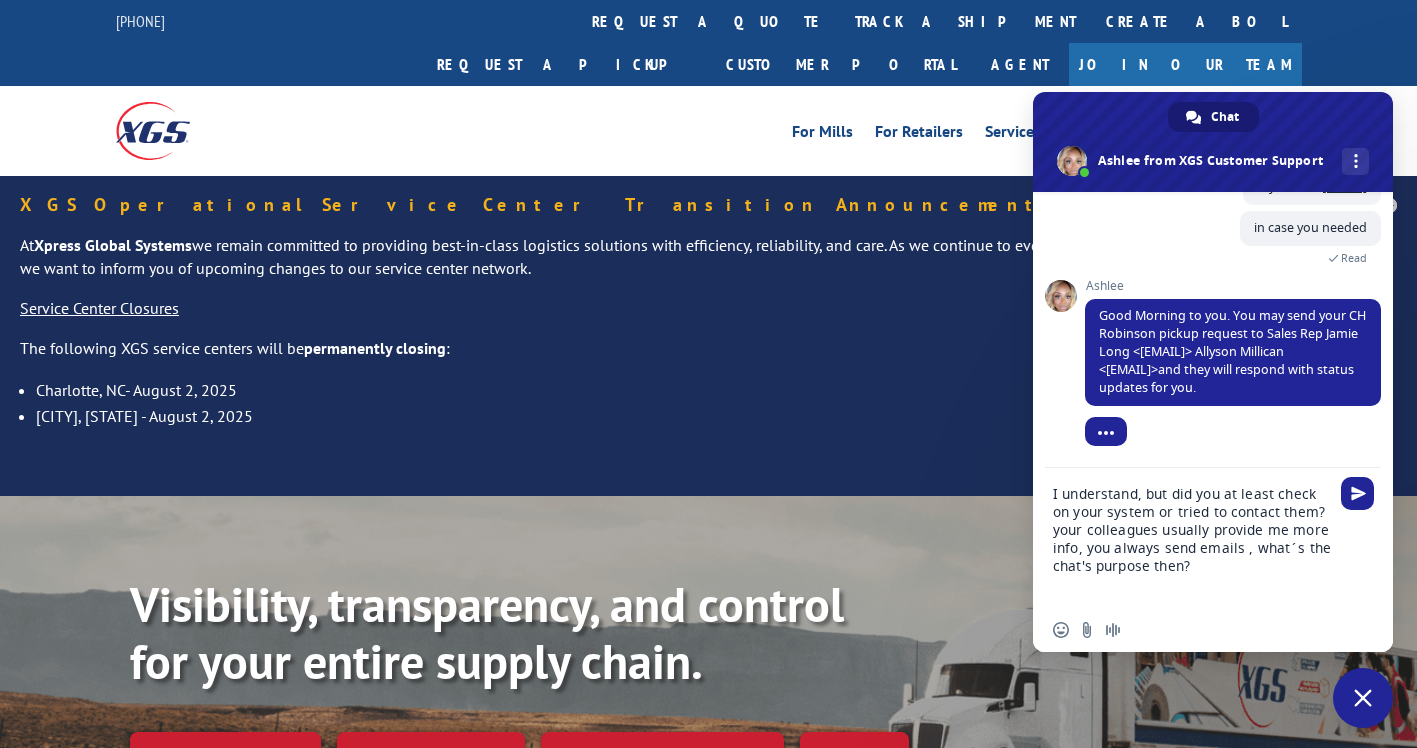 type on "I understand, but did you at least check on your system or tried to contact them?  your colleagues usually provide me more info, you always send emails , what´s the chat's purpose then?" 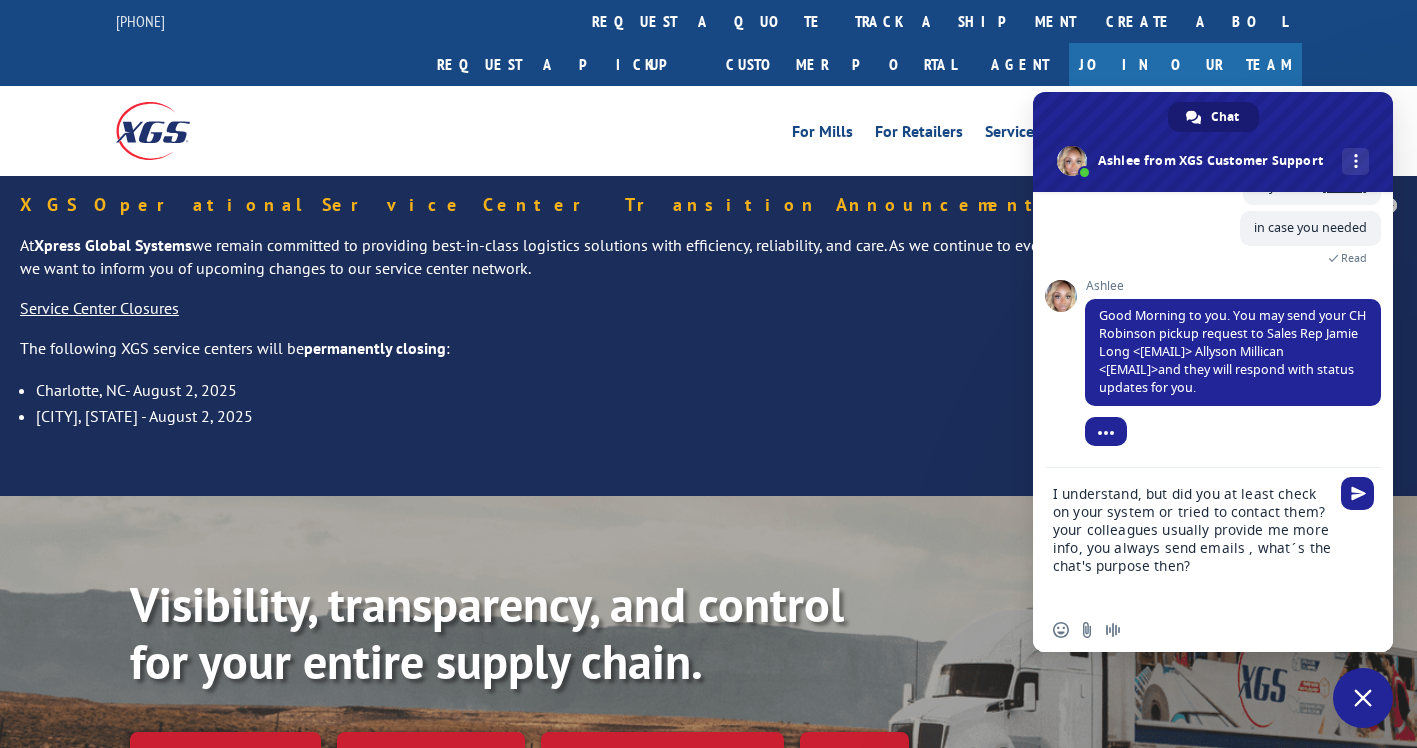 click on "For Mills, Manufacturers, & Importers
For Retailers
Independent Retailers National & Regional Retailers Installers
Services
Specialized LTL Shipping Warehousing Custom Logistics Solutions XTMS Brokerage
Advantages
Supply Chain Intelligence Flagship Distribution Model
Resources
Freight Tracker   Distribution Map   Forms & Documents   New Account Application   COVID-19 Response   Customer Portal   Agent
About XGS
Careers   Meet the Team   Delta Distribution Merger   Contact Us
Tasks
Request a Quote Request a Pickup Generate a BoL Track a Shipment Transit Time Calculator" at bounding box center (708, 2234) 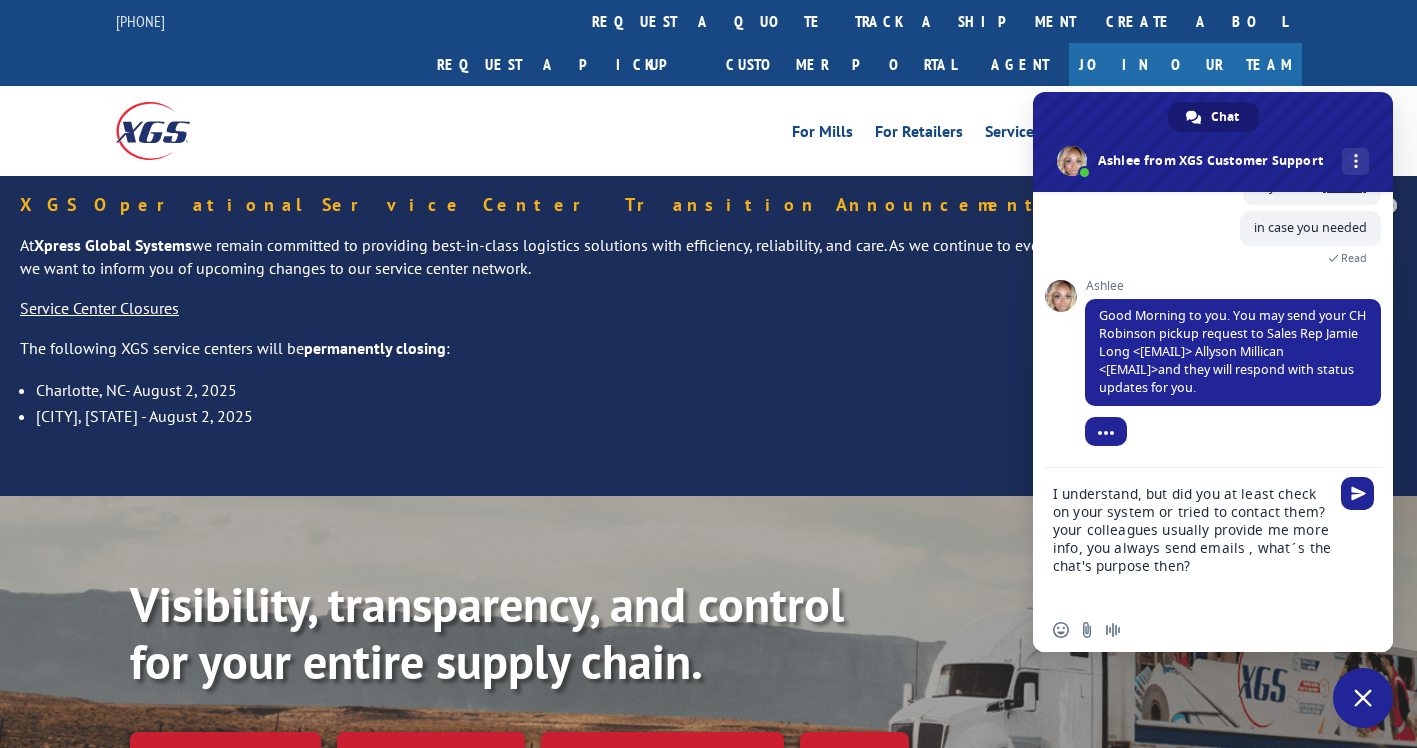 click on "I understand, but did you at least check on your system or tried to contact them?  your colleagues usually provide me more info, you always send emails , what´s the chat's purpose then?" at bounding box center [1193, 538] 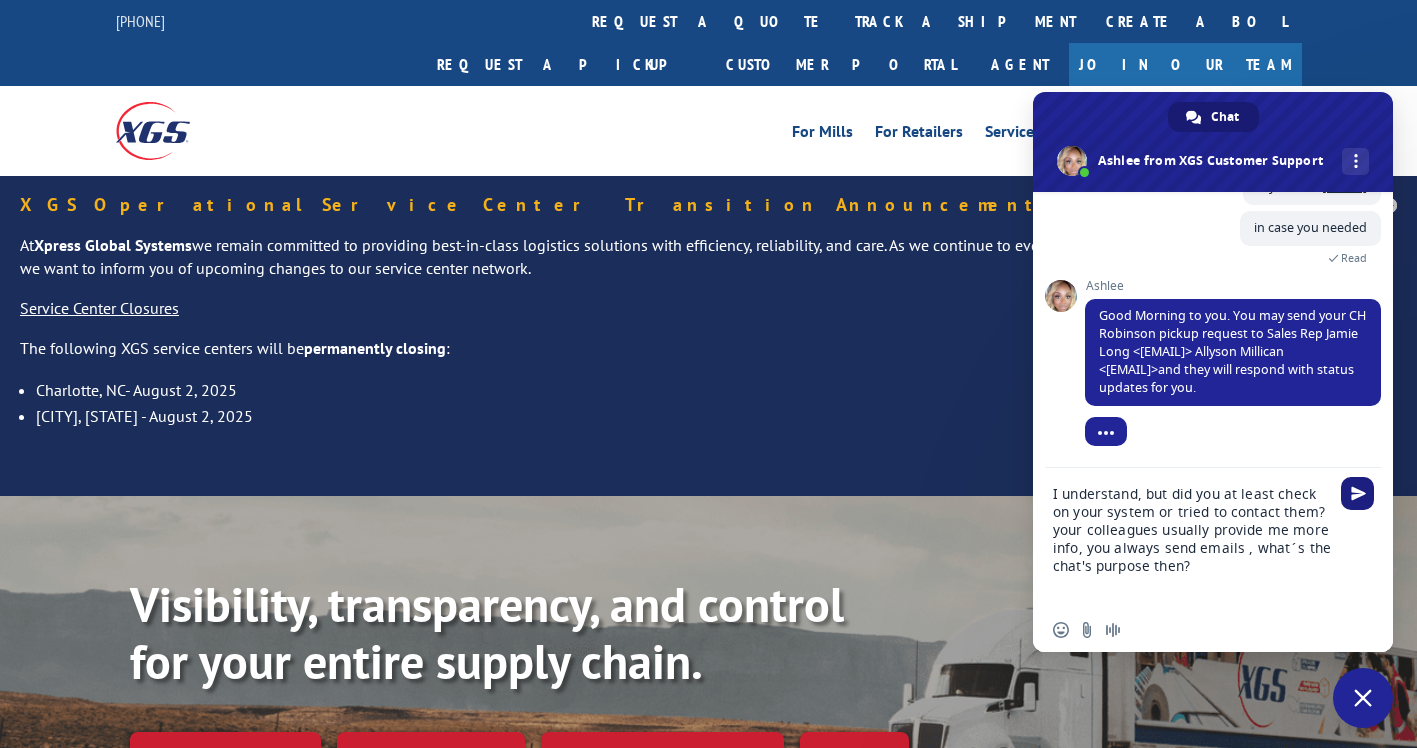 click at bounding box center (1358, 493) 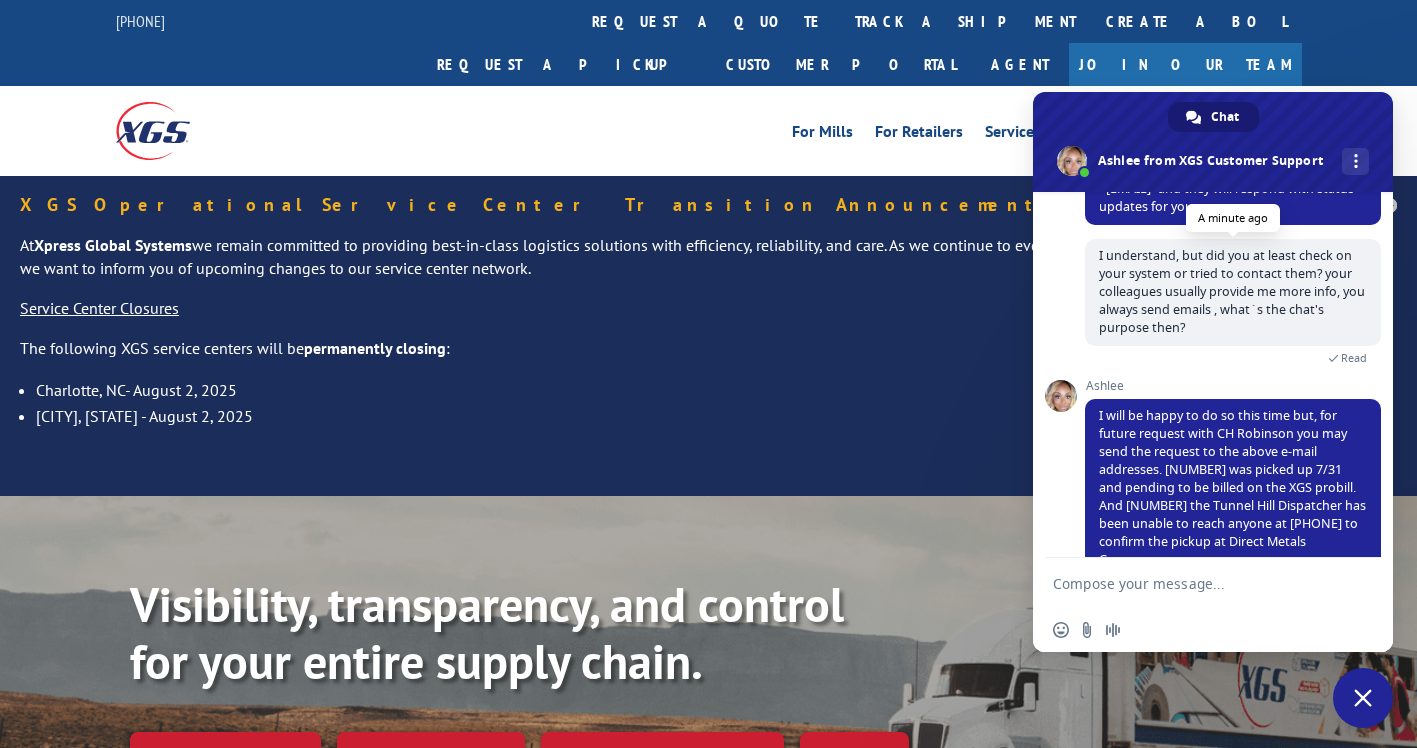 scroll, scrollTop: 541, scrollLeft: 0, axis: vertical 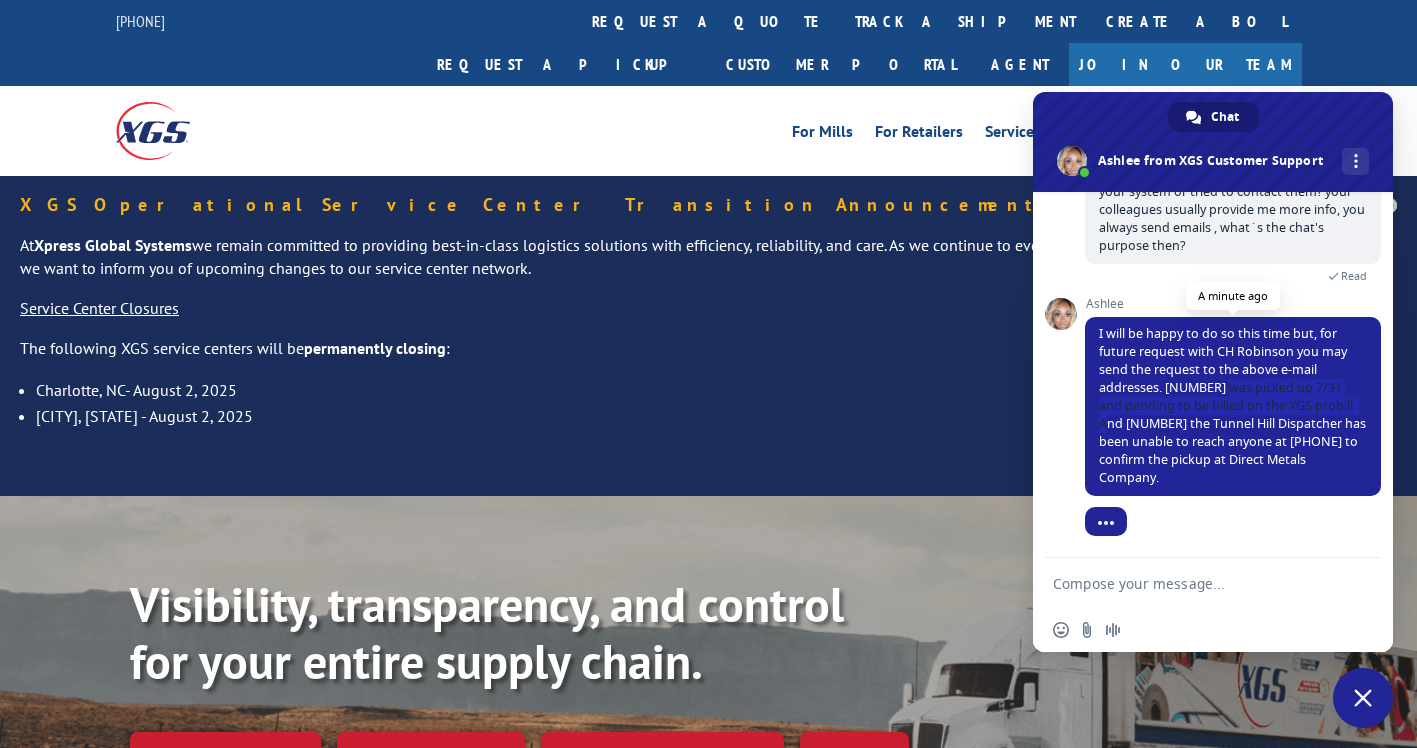 drag, startPoint x: 1216, startPoint y: 387, endPoint x: 1123, endPoint y: 425, distance: 100.46392 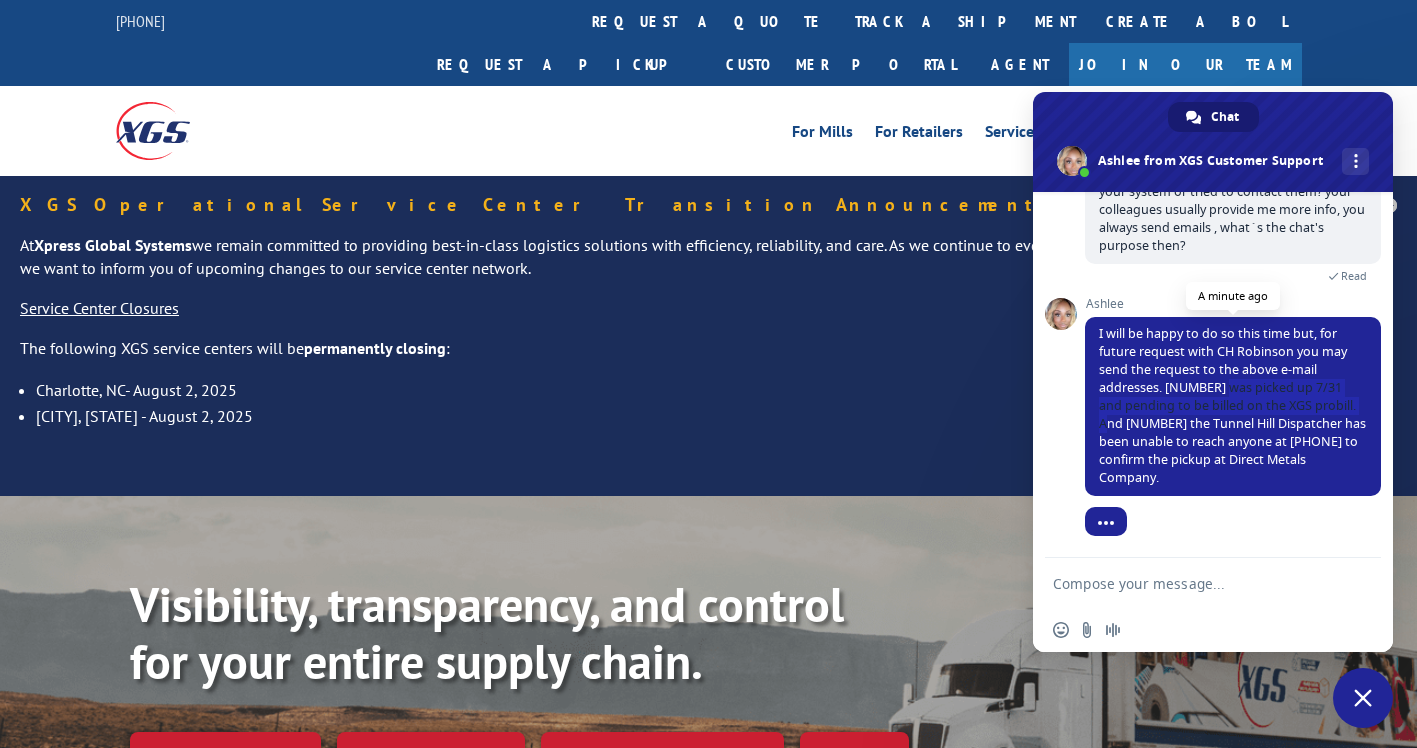 click on "I will be happy to do so this time but, for future request with CH Robinson you may send the request to the above e-mail addresses. [NUMBER] was picked up 7/31 and pending to be billed on the XGS probill. And [NUMBER] the Tunnel Hill Dispatcher has been unable to reach anyone at [PHONE] to confirm the pickup at Direct Metals Company." at bounding box center (1232, 405) 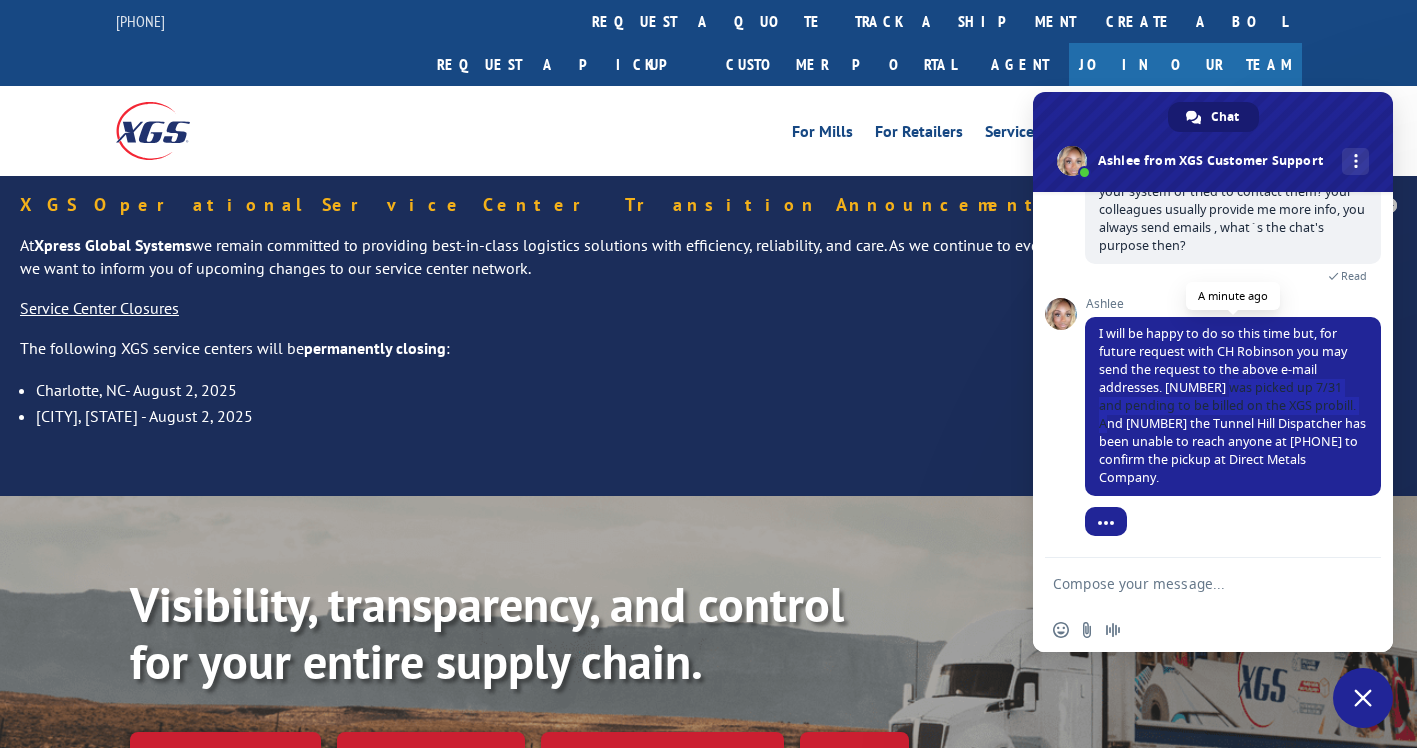 copy on "was picked up 7/31 and pending to be billed on the XGS probill." 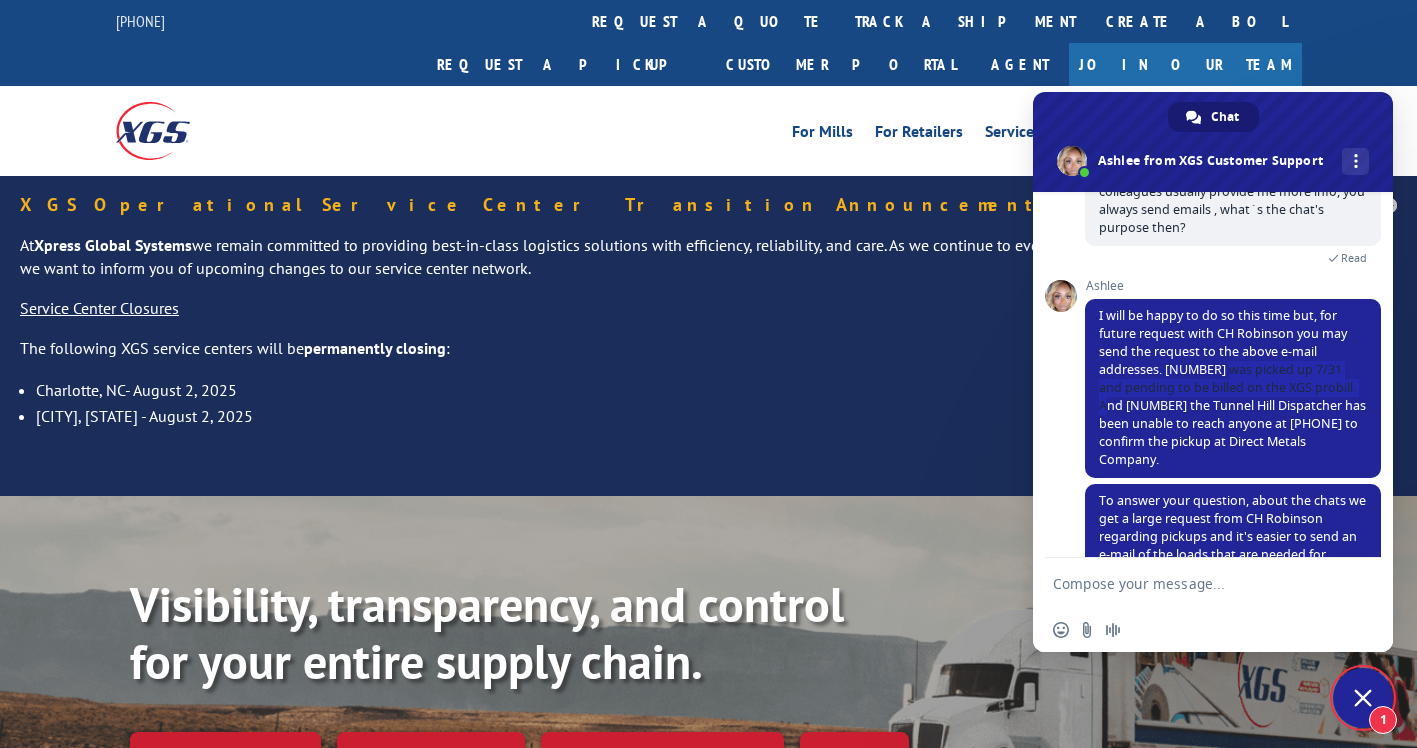 scroll, scrollTop: 650, scrollLeft: 0, axis: vertical 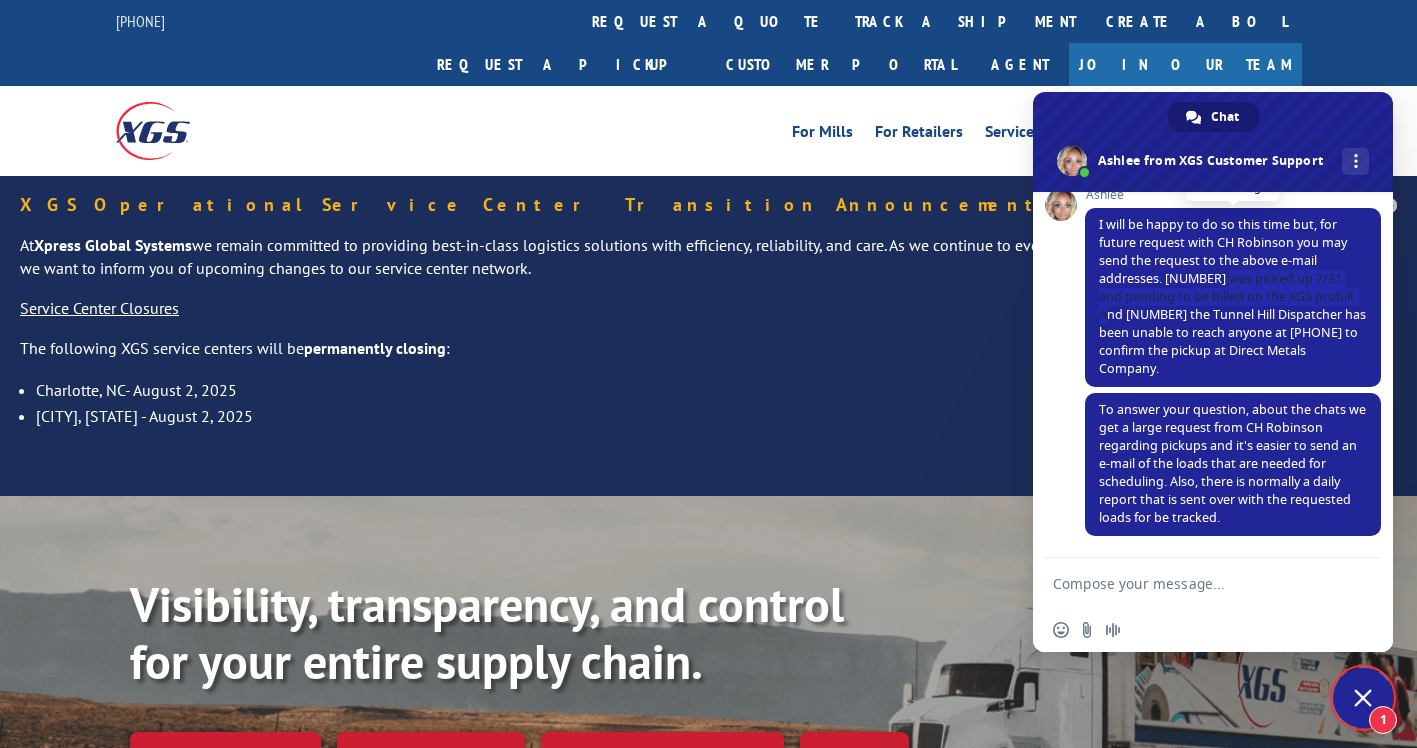 click on "I will be happy to do so this time but, for future request with CH Robinson you may send the request to the above e-mail addresses. [NUMBER] was picked up 7/31 and pending to be billed on the XGS probill. And [NUMBER] the Tunnel Hill Dispatcher has been unable to reach anyone at [PHONE] to confirm the pickup at Direct Metals Company." at bounding box center (1232, 296) 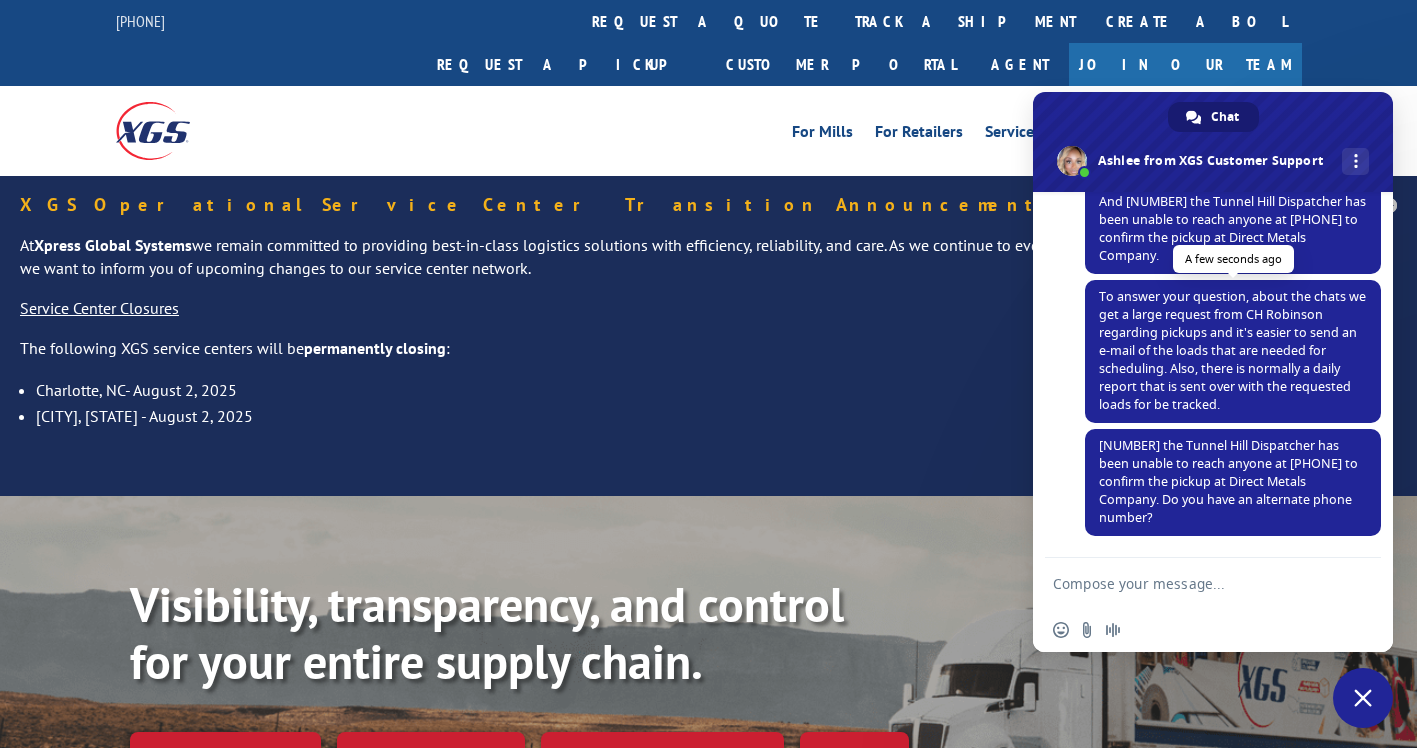 scroll, scrollTop: 663, scrollLeft: 0, axis: vertical 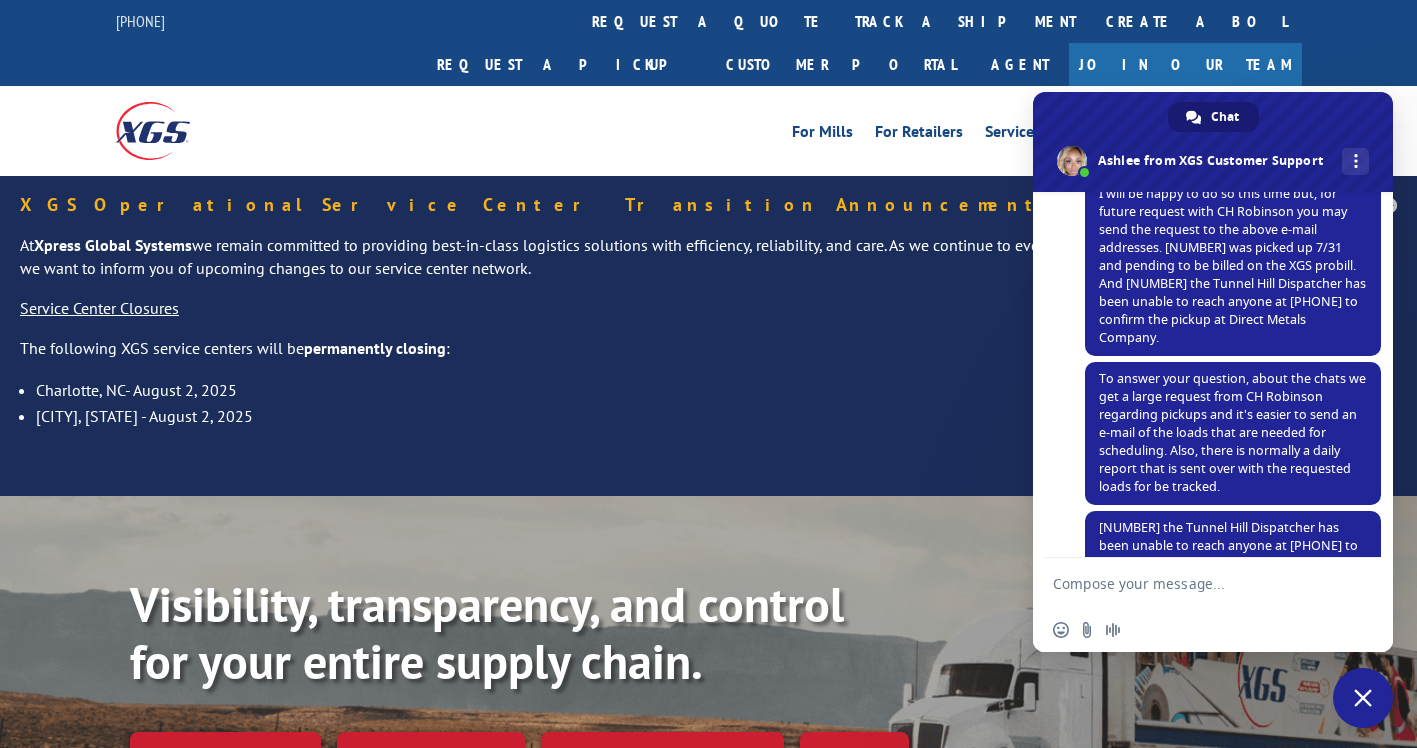 drag, startPoint x: 1244, startPoint y: 298, endPoint x: 1261, endPoint y: 357, distance: 61.400326 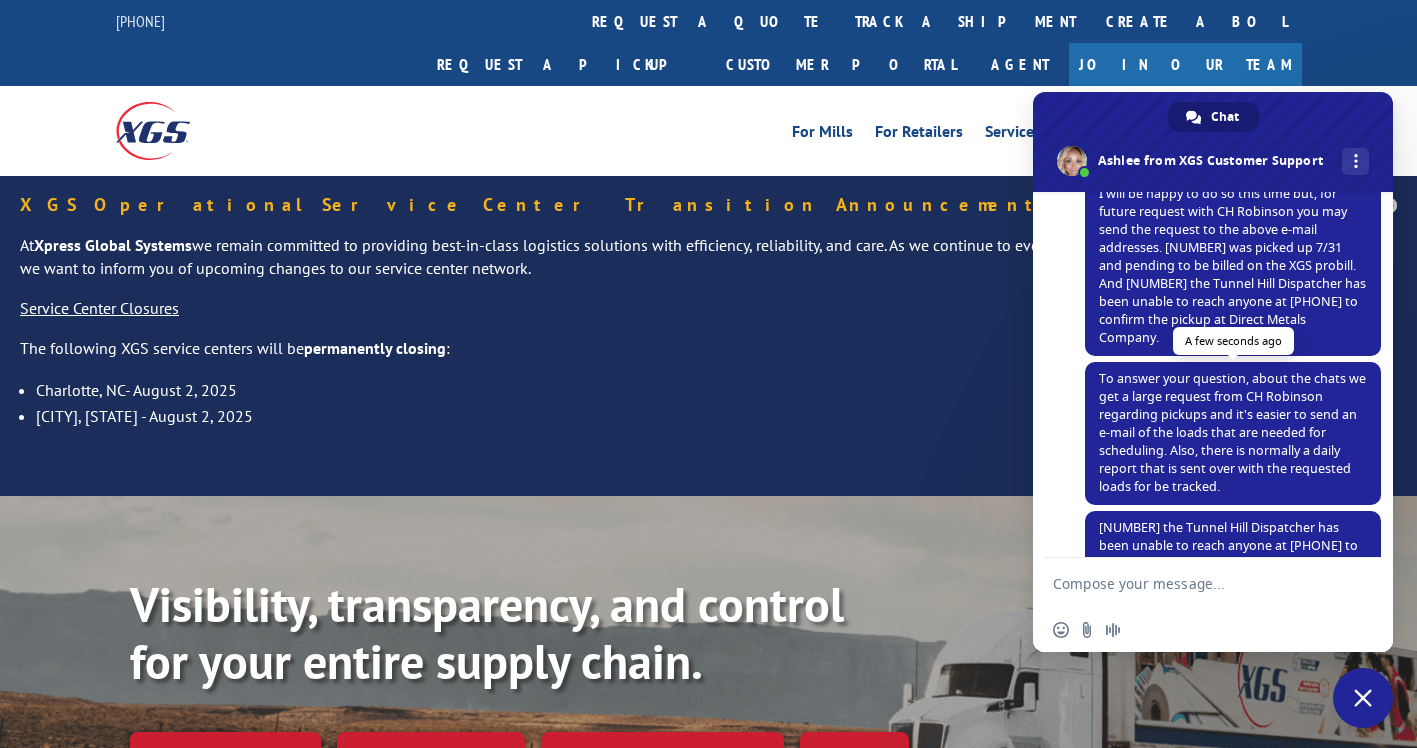 click on "To answer your question, about the chats we get a large request from CH Robinson regarding pickups and it's easier to send an e-mail of the loads that are needed for scheduling. Also, there is normally a daily report that is sent over with the requested loads for be tracked." at bounding box center (1232, 432) 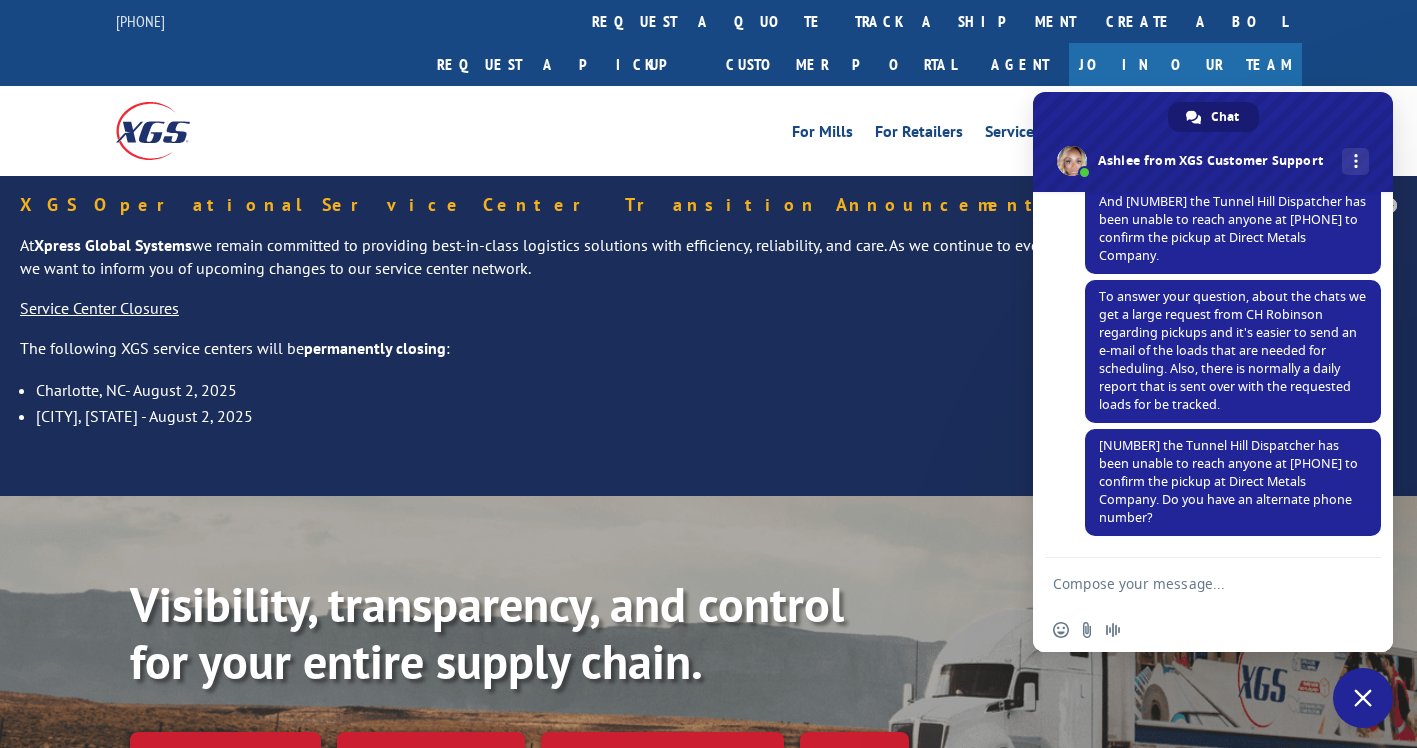 click at bounding box center (1193, 583) 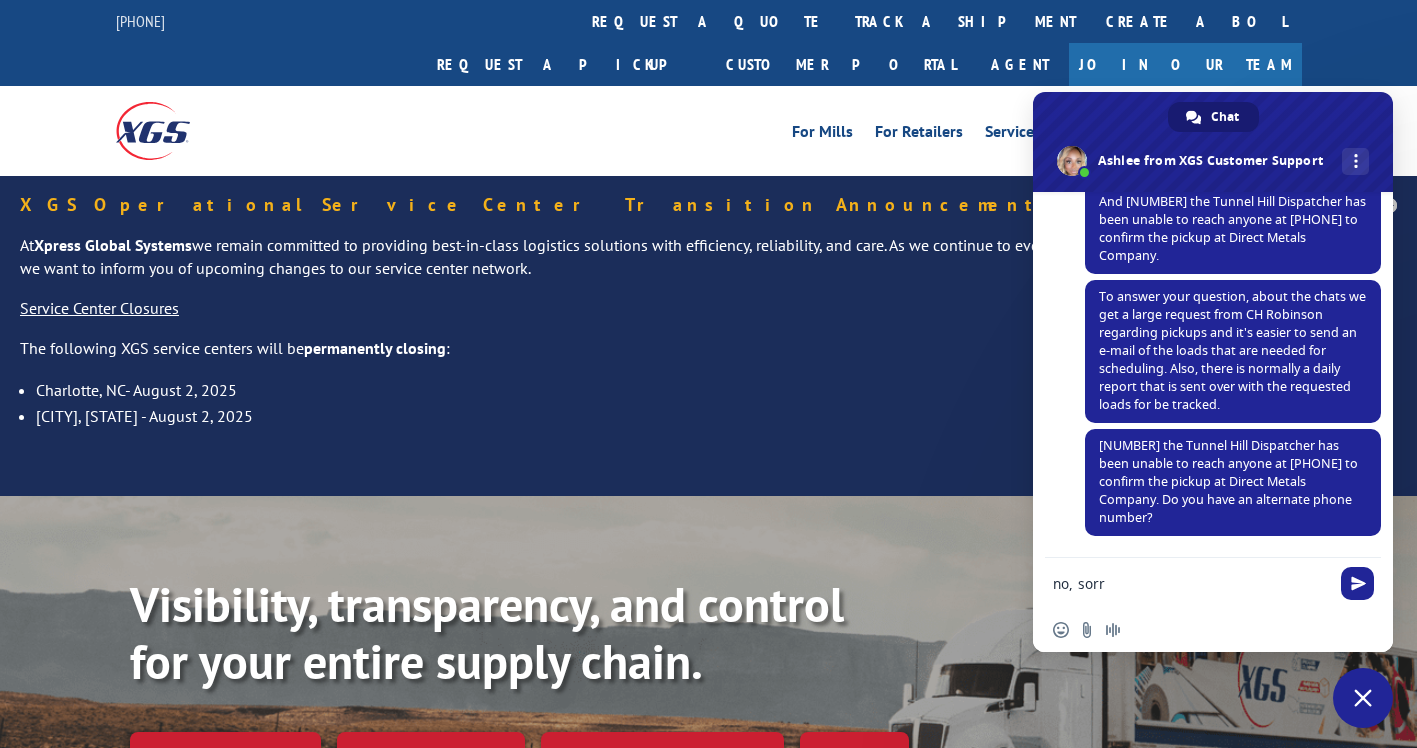 type on "no, sorry" 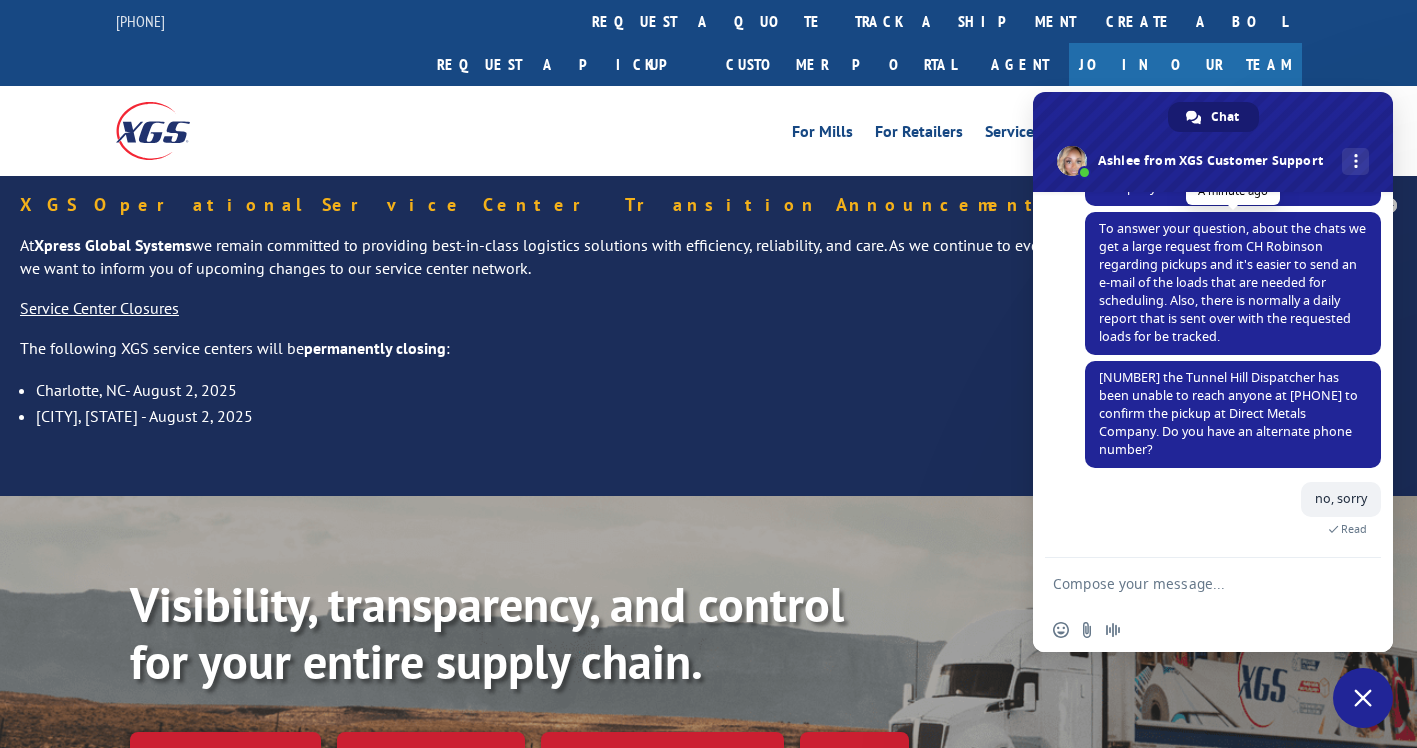 scroll, scrollTop: 852, scrollLeft: 0, axis: vertical 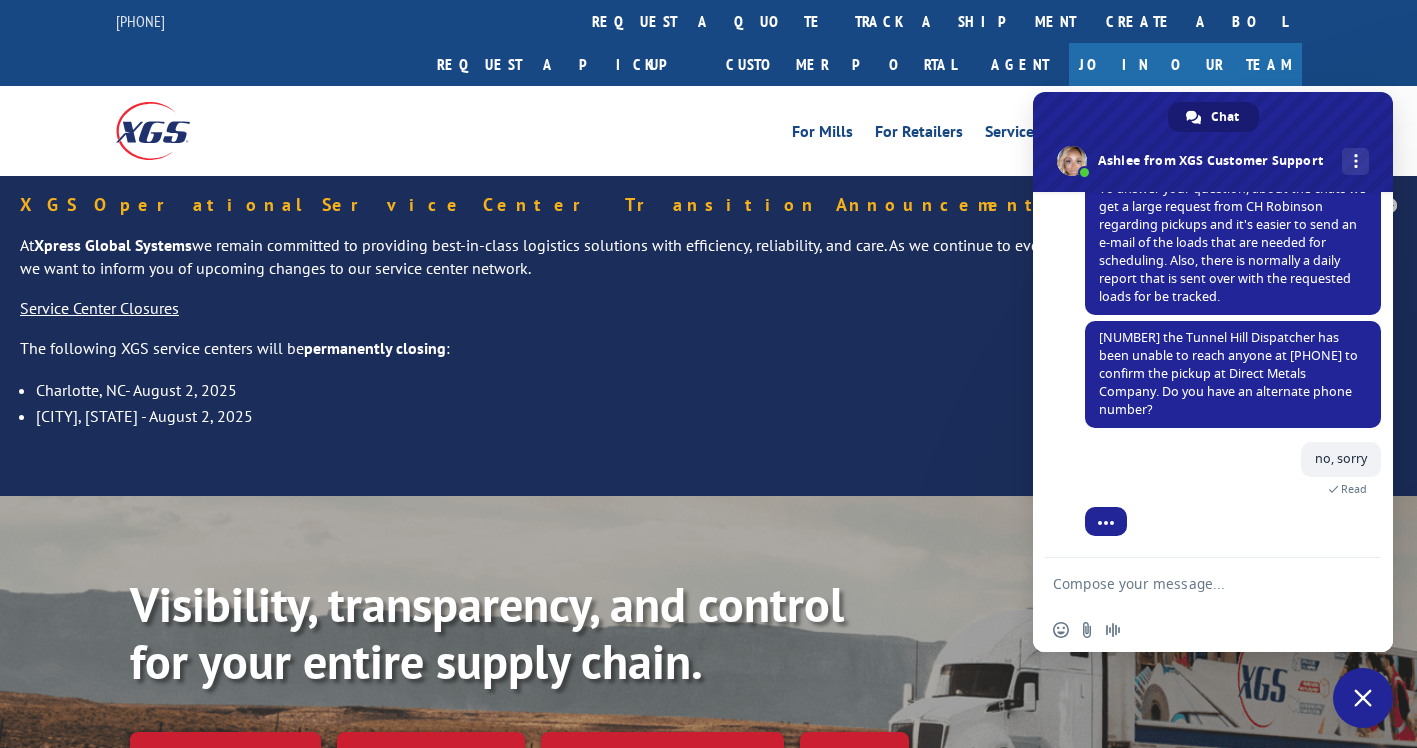 click at bounding box center (1193, 583) 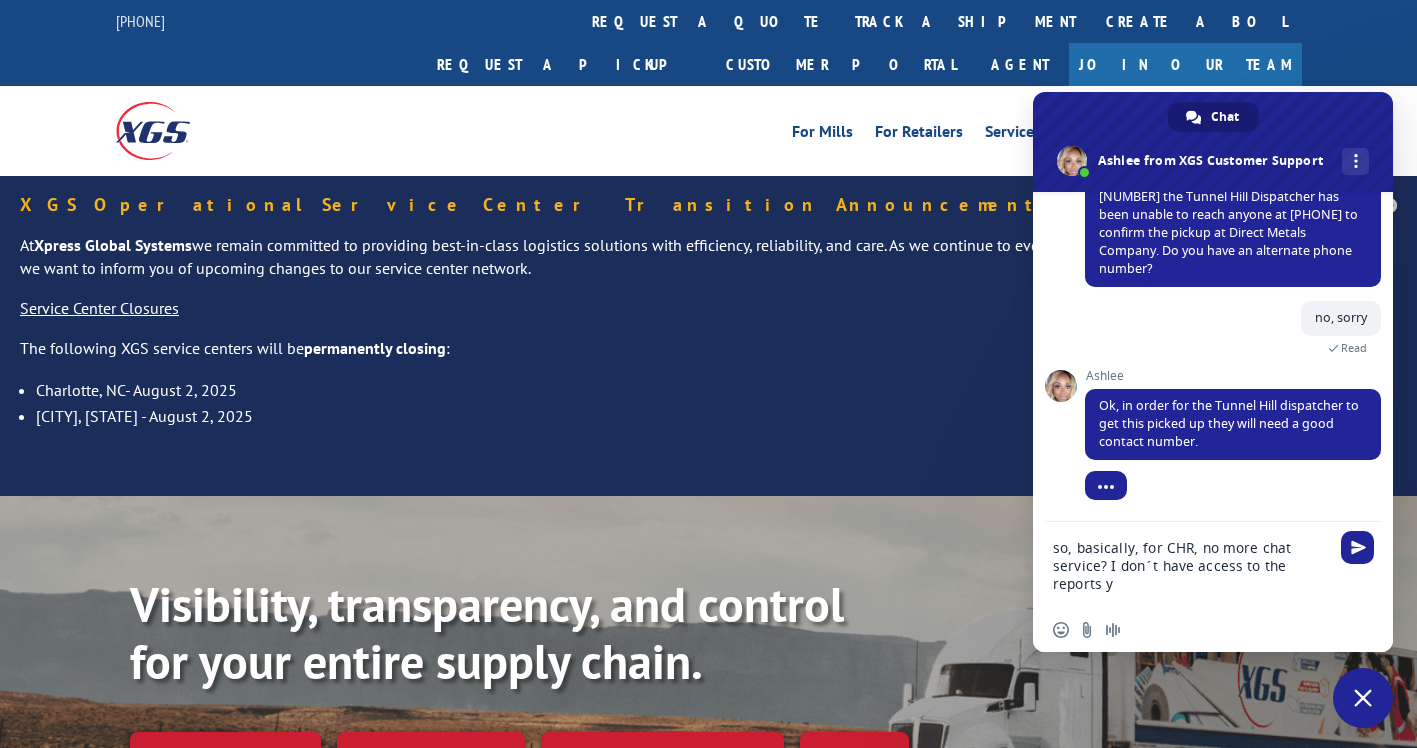 scroll, scrollTop: 1012, scrollLeft: 0, axis: vertical 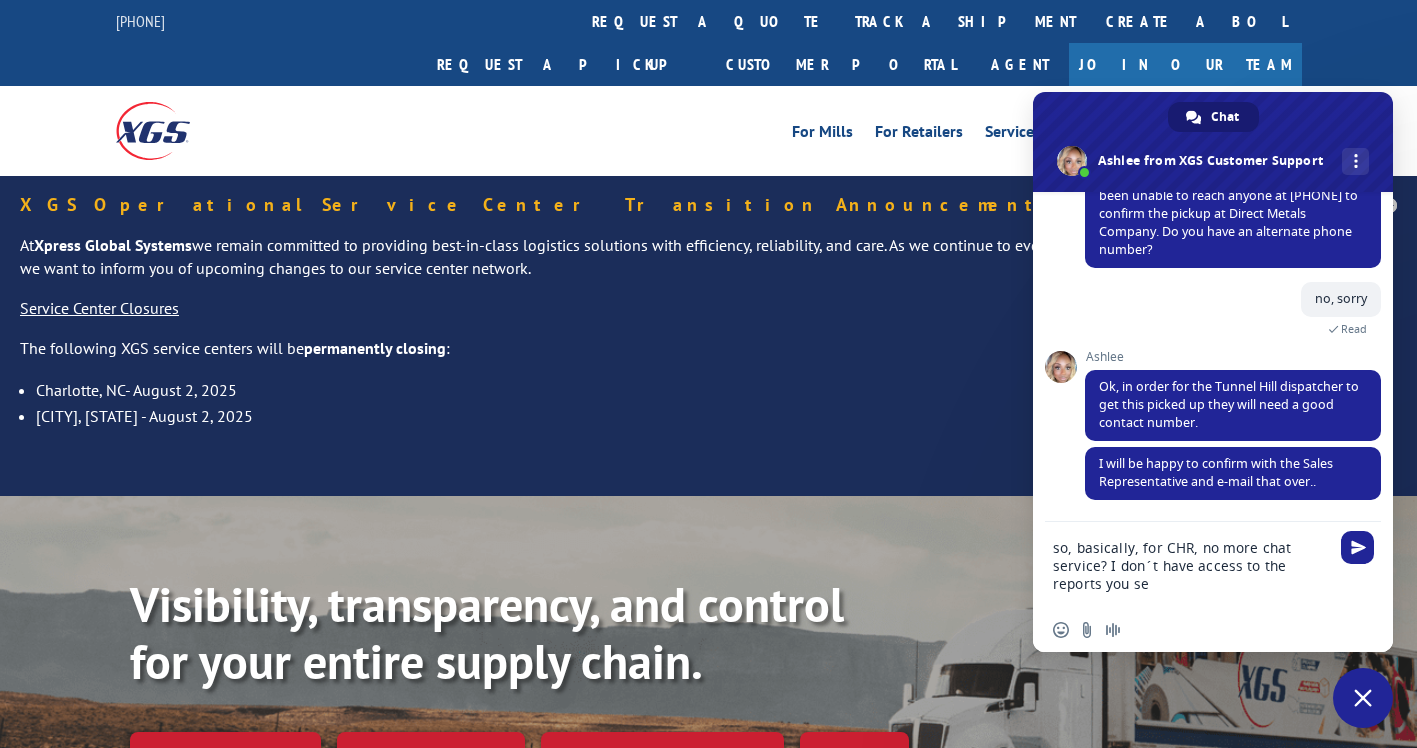 drag, startPoint x: 1081, startPoint y: 556, endPoint x: 1013, endPoint y: 518, distance: 77.89737 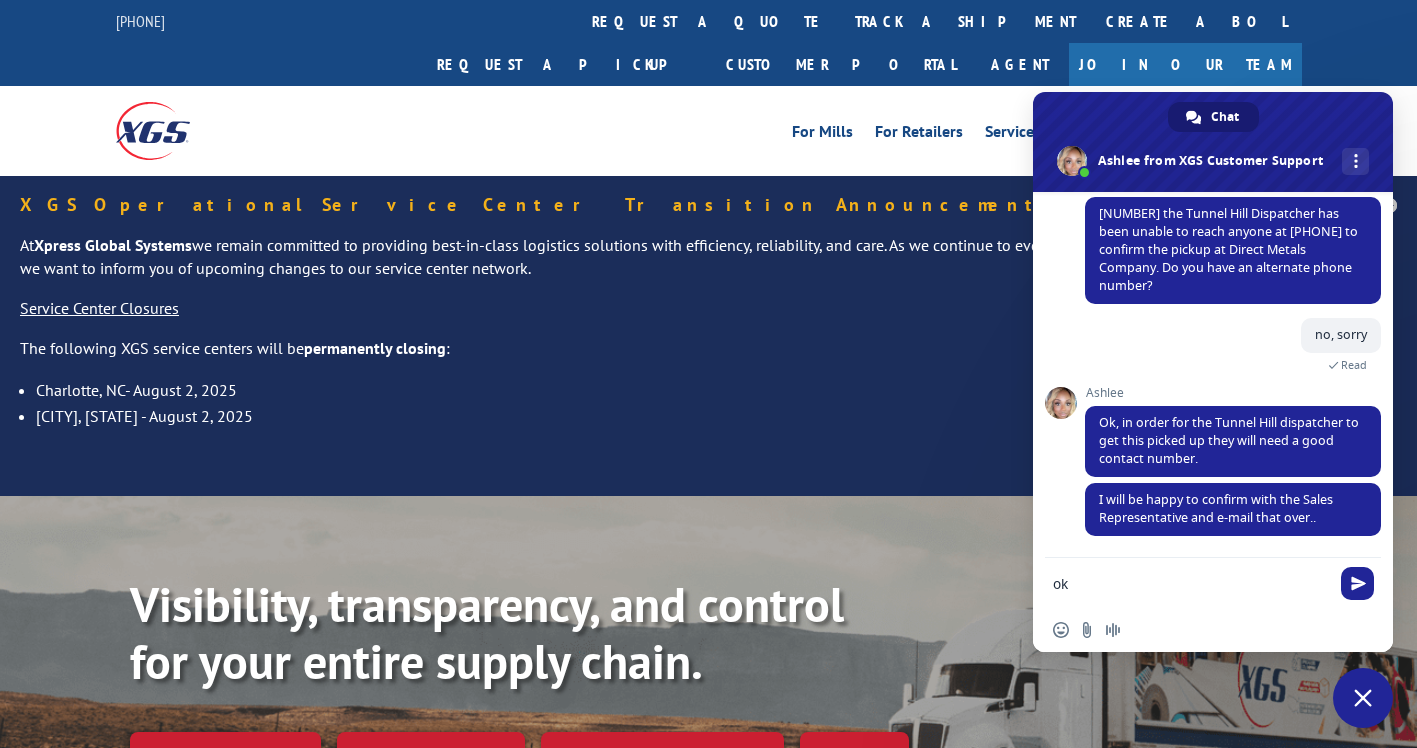 scroll, scrollTop: 976, scrollLeft: 0, axis: vertical 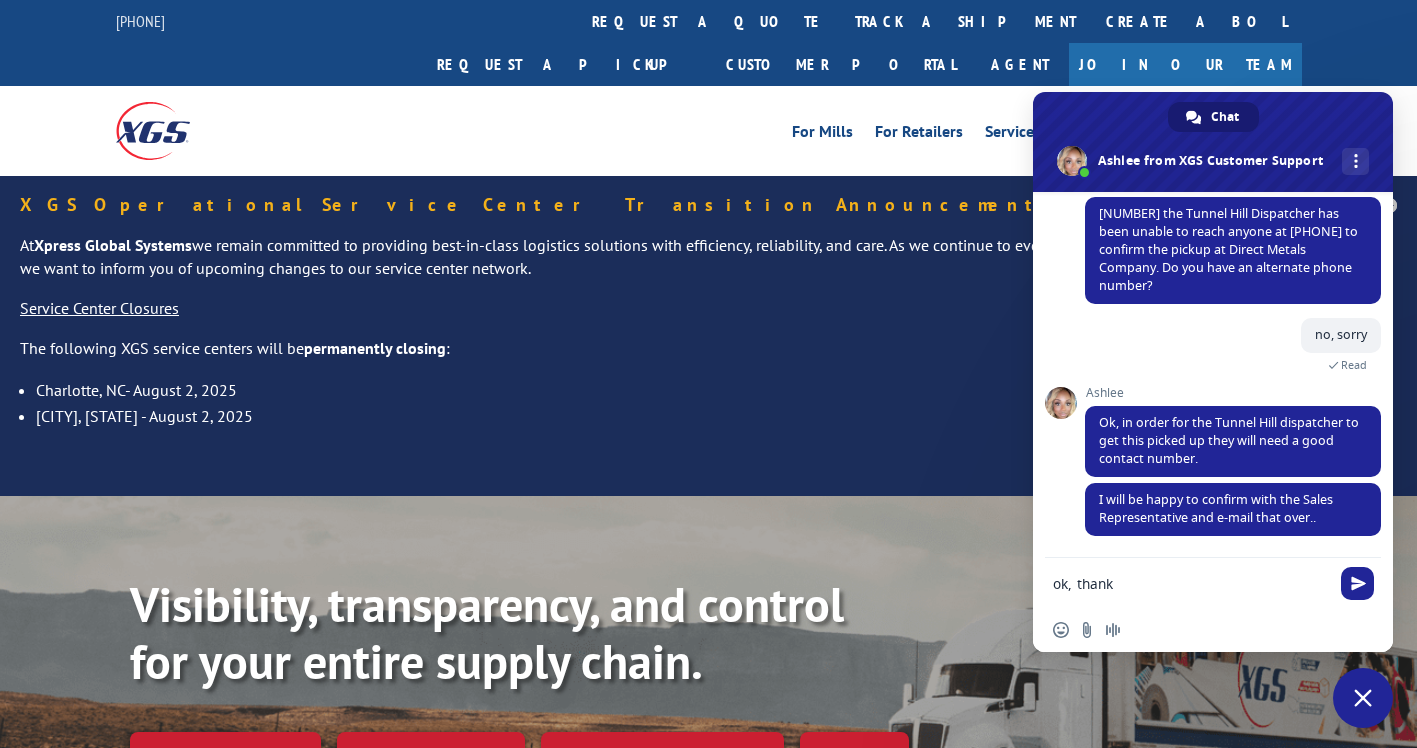 type on "ok, thanks" 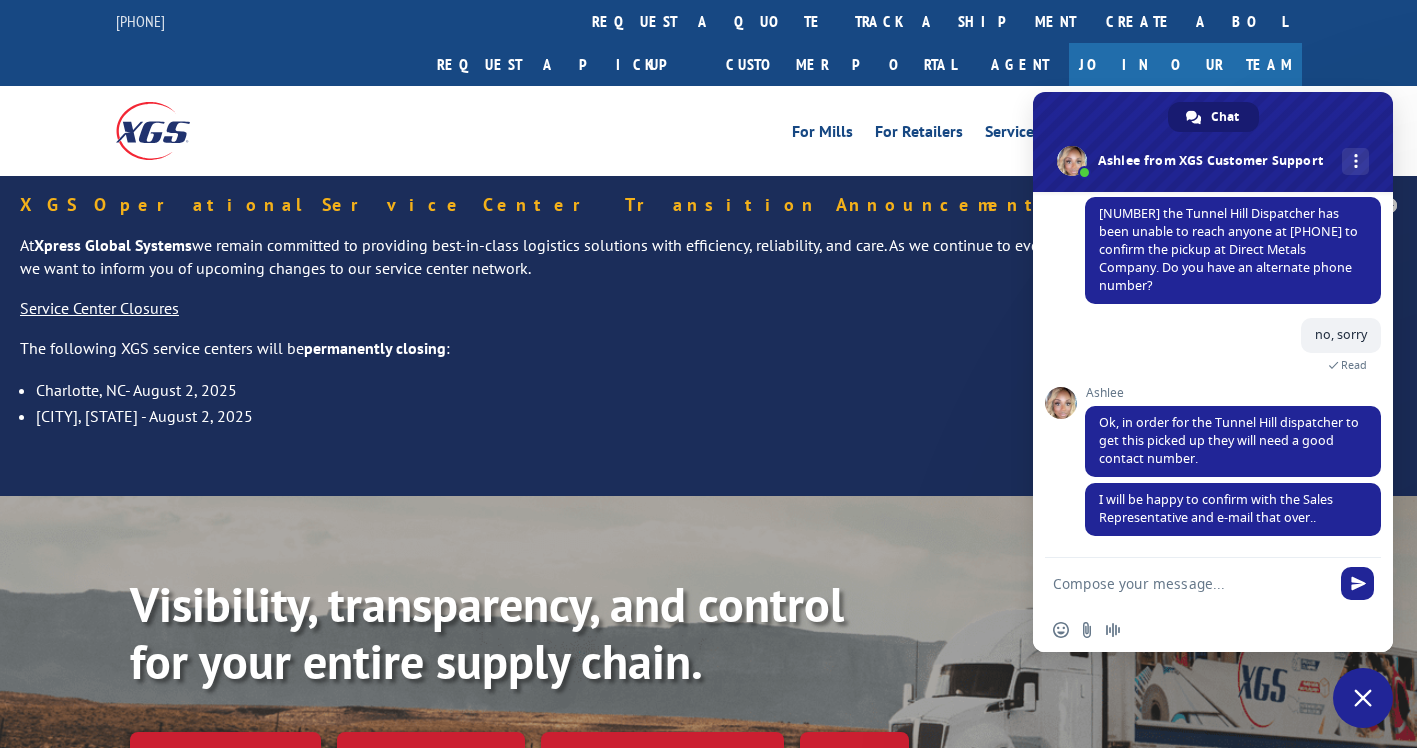 scroll, scrollTop: 1048, scrollLeft: 0, axis: vertical 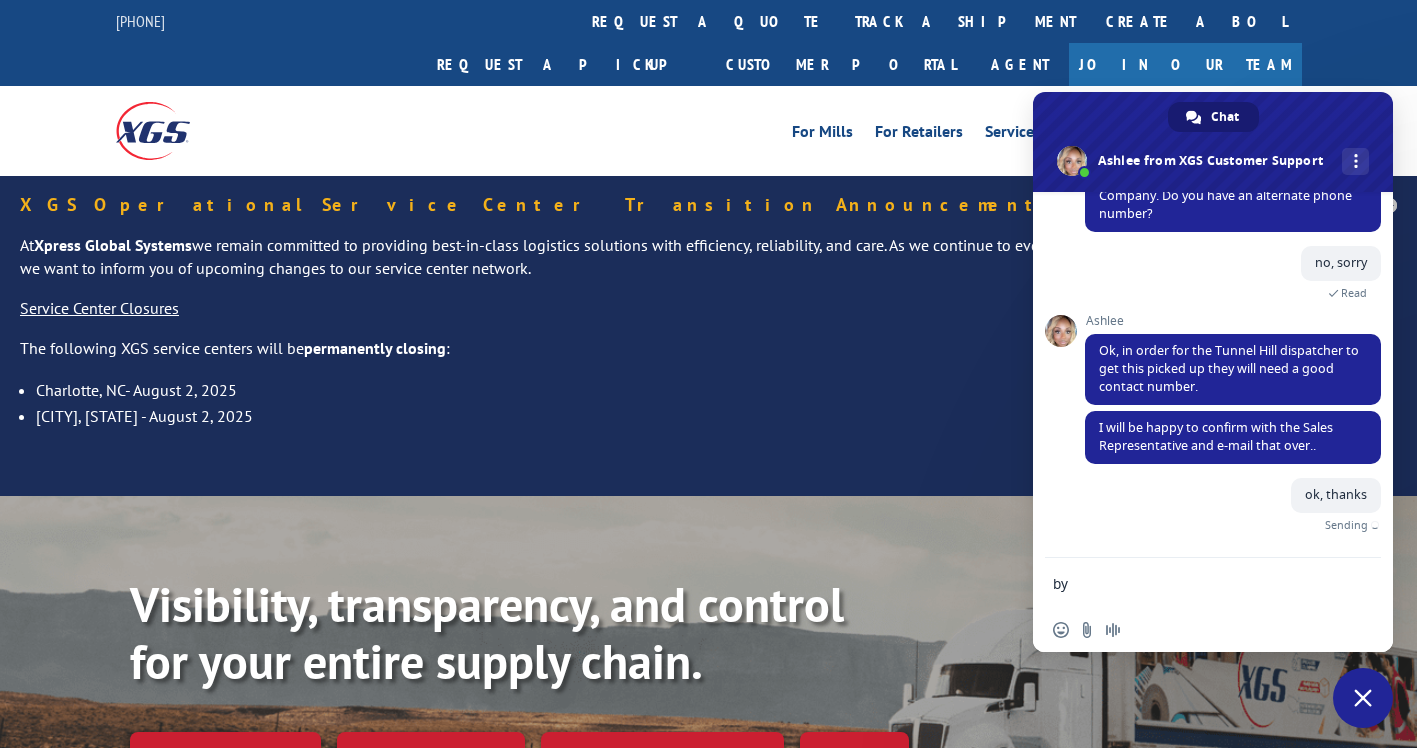 type on "bye" 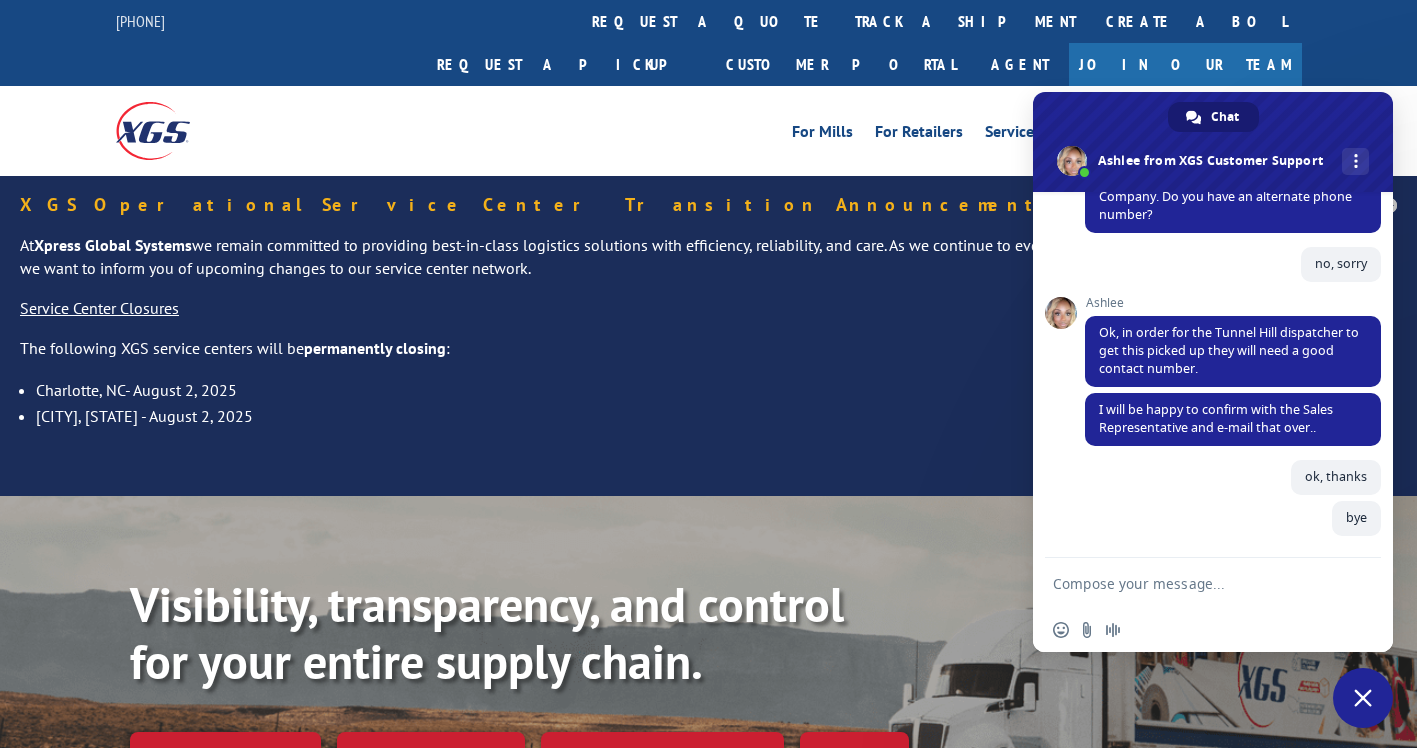 scroll, scrollTop: 1066, scrollLeft: 0, axis: vertical 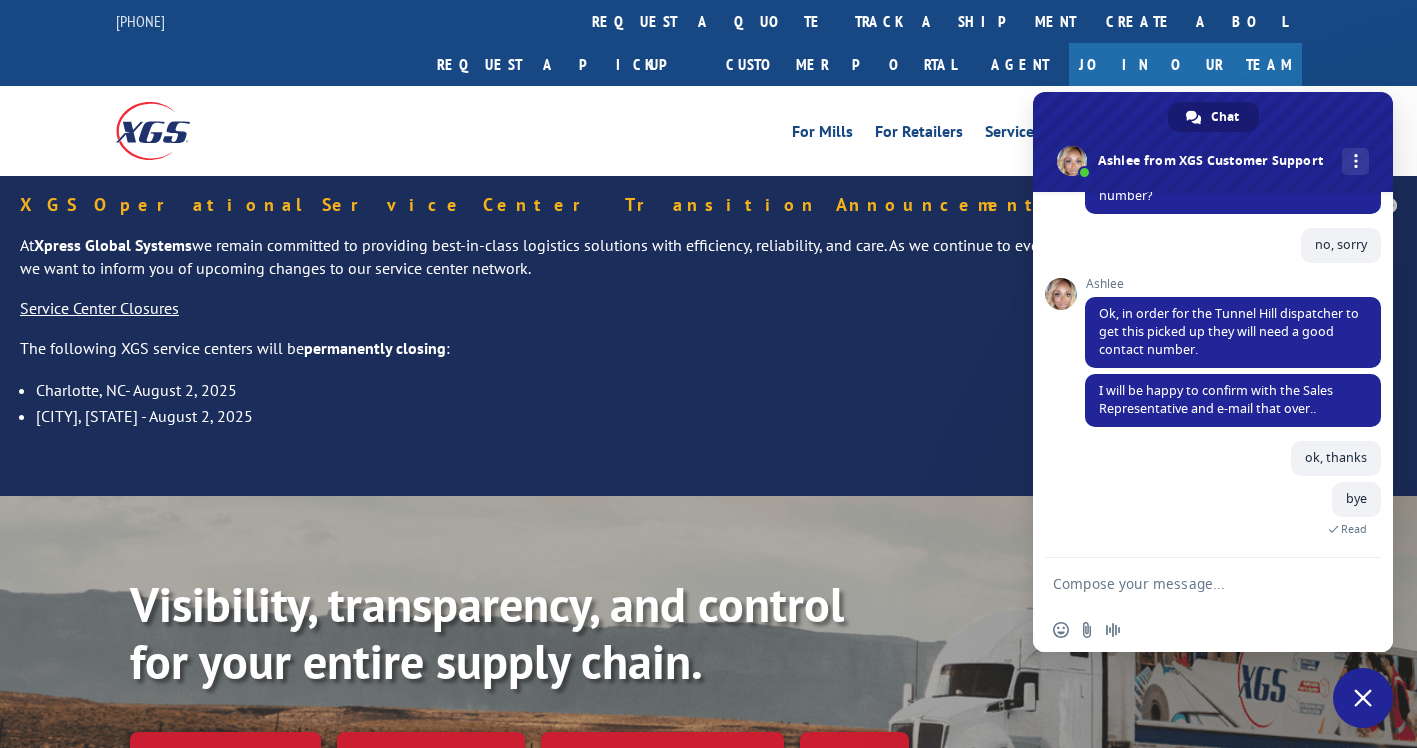 type 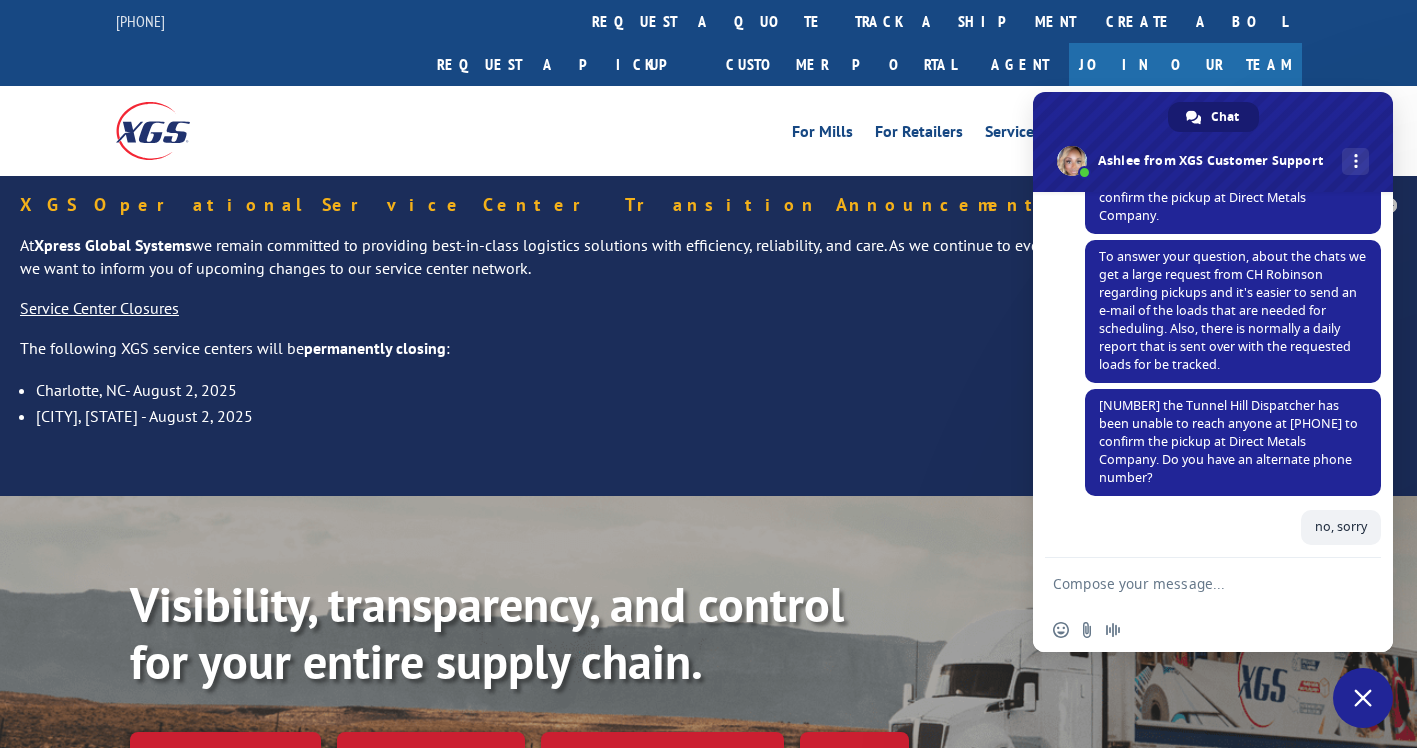 scroll, scrollTop: 1066, scrollLeft: 0, axis: vertical 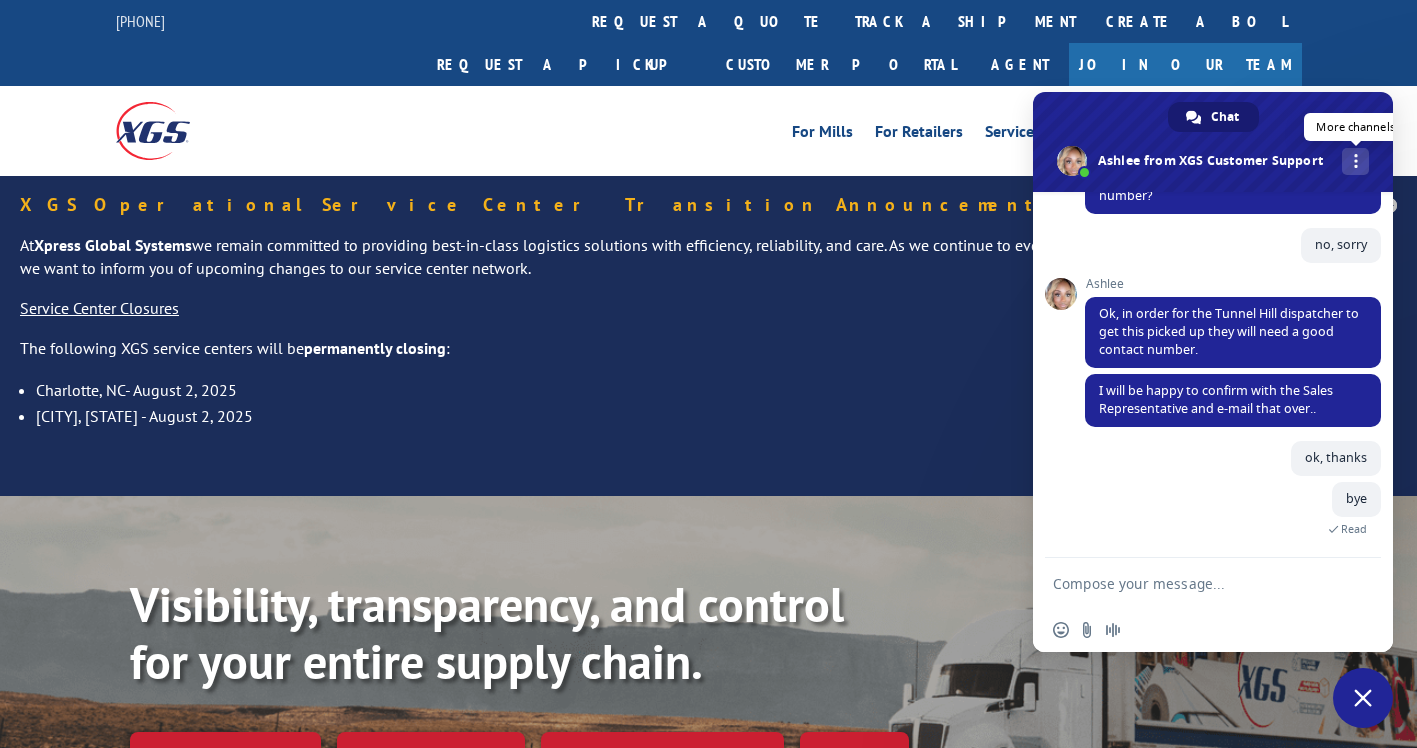 click on "More channels" at bounding box center [1355, 161] 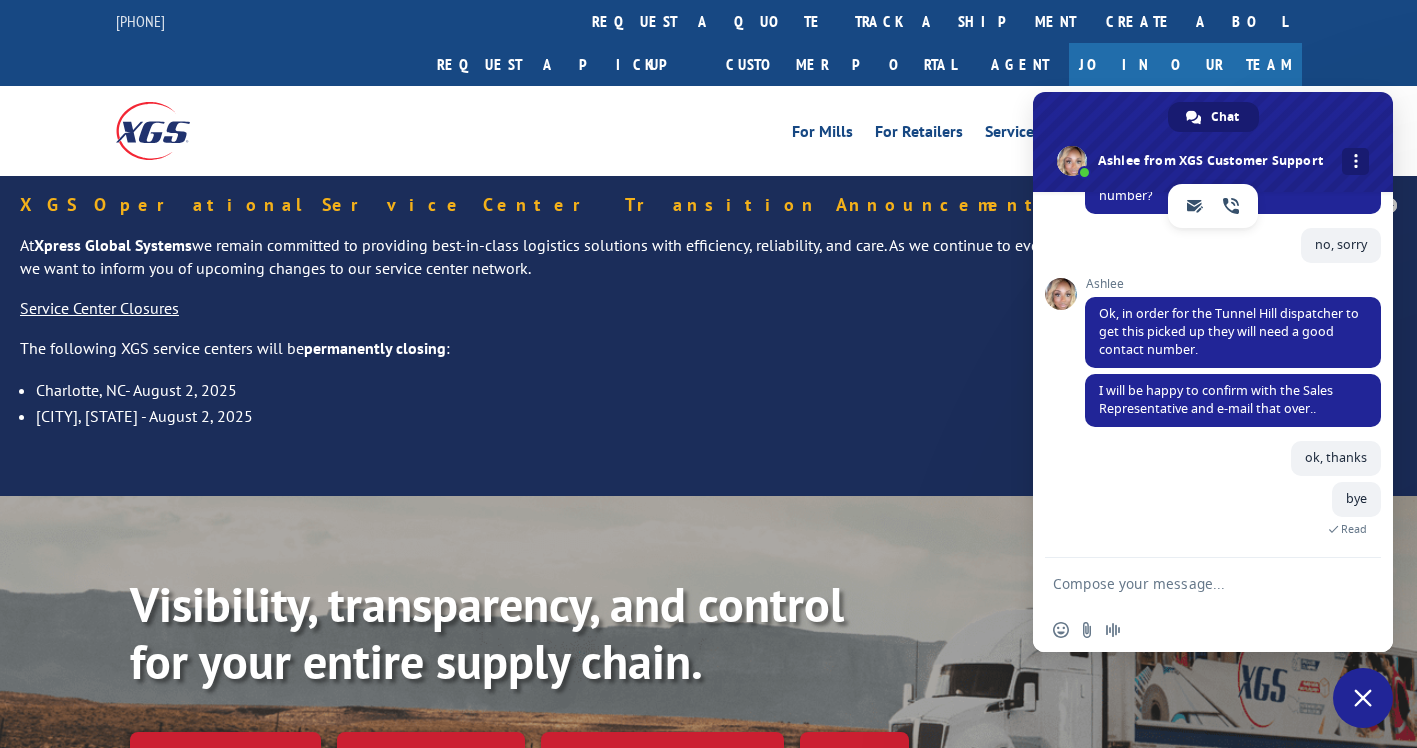 click at bounding box center (1193, 583) 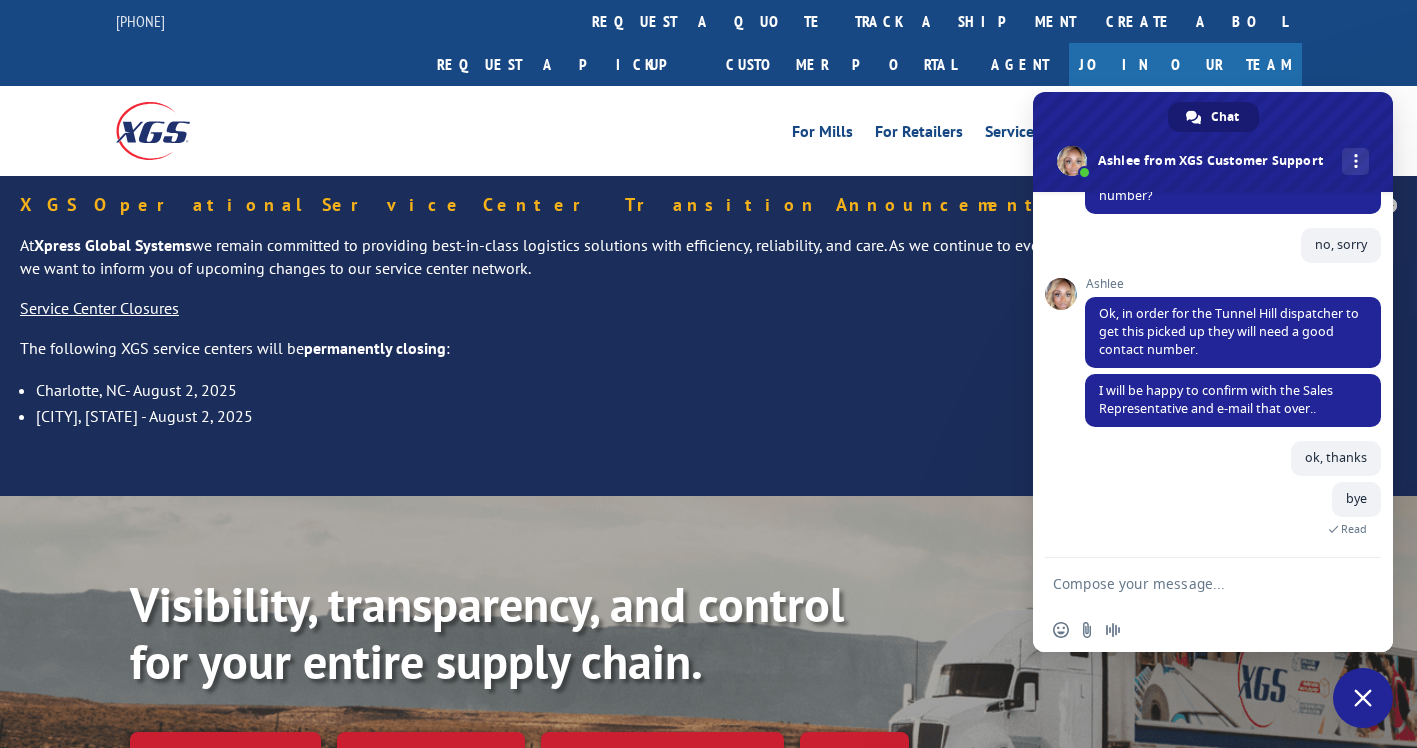 click at bounding box center (1363, 698) 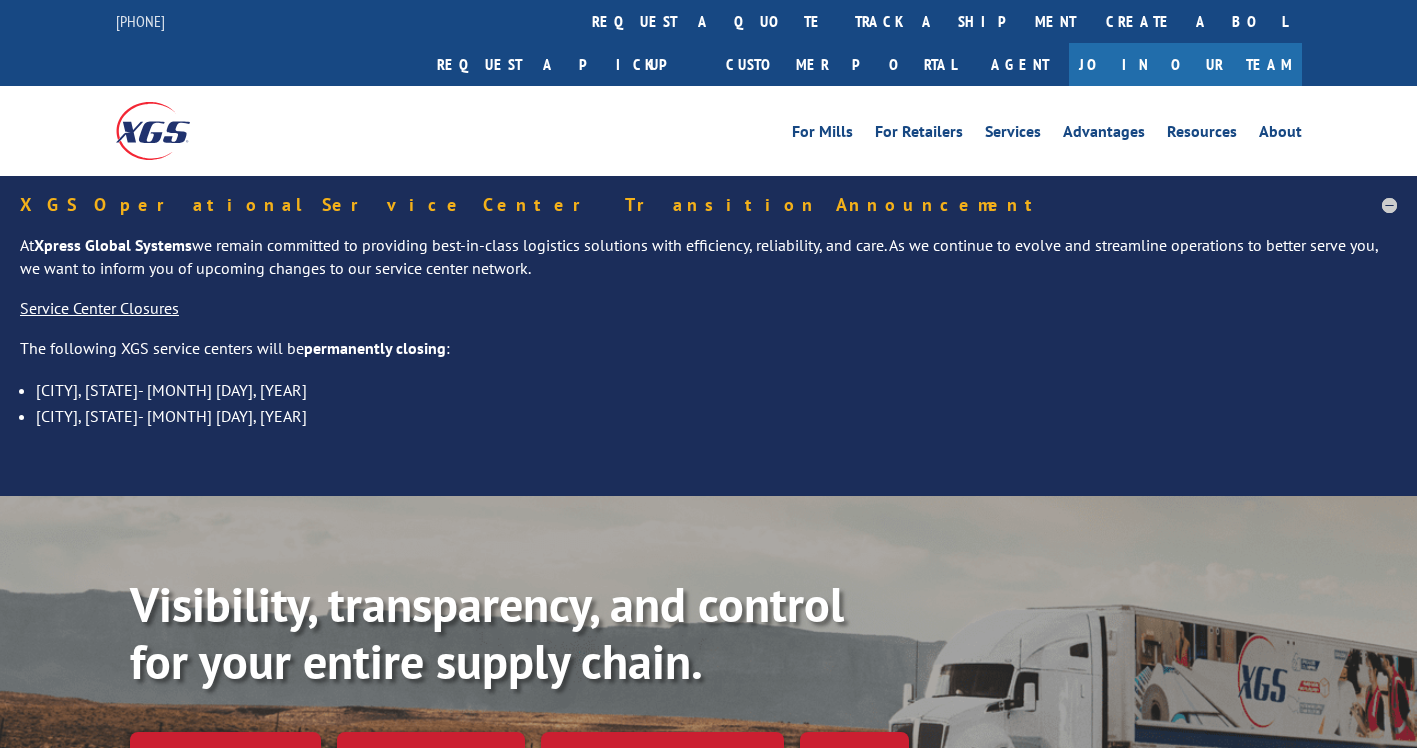 scroll, scrollTop: 0, scrollLeft: 0, axis: both 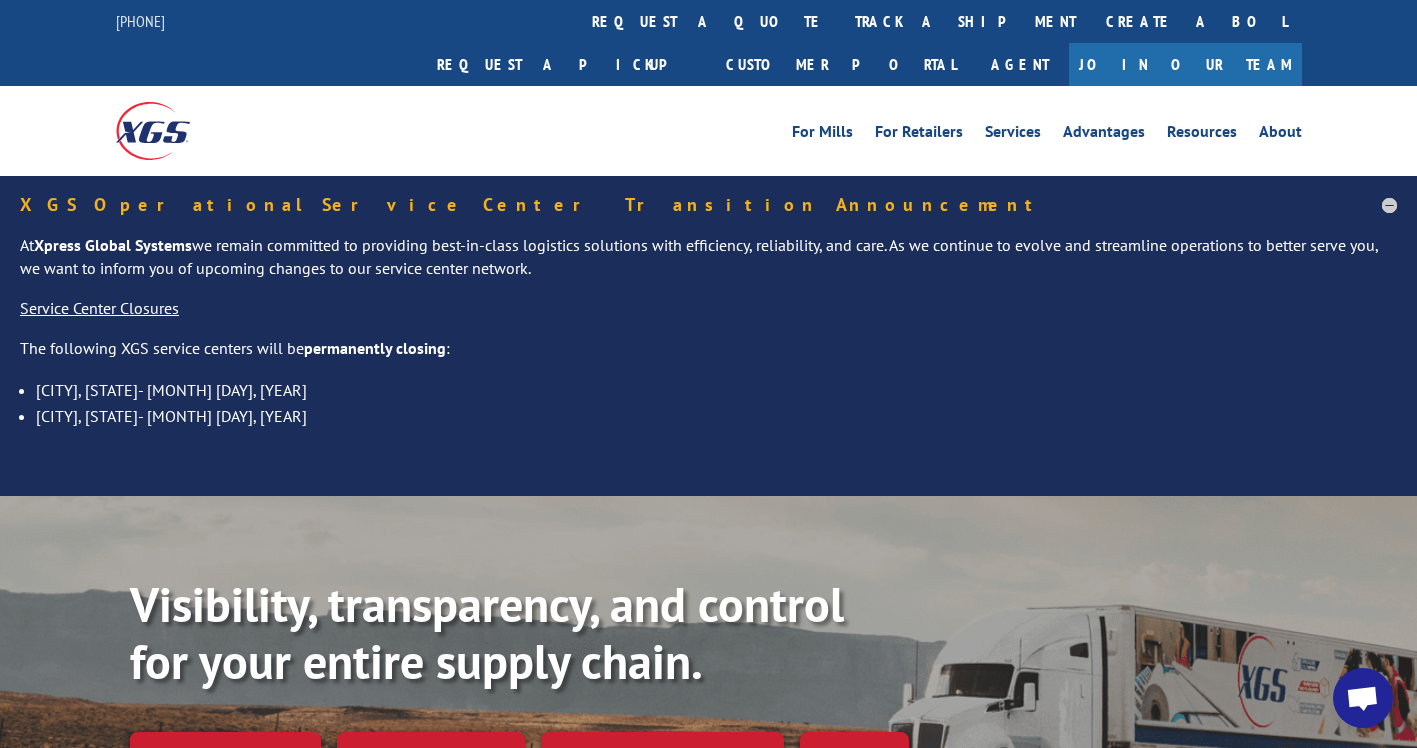 click at bounding box center [1362, 700] 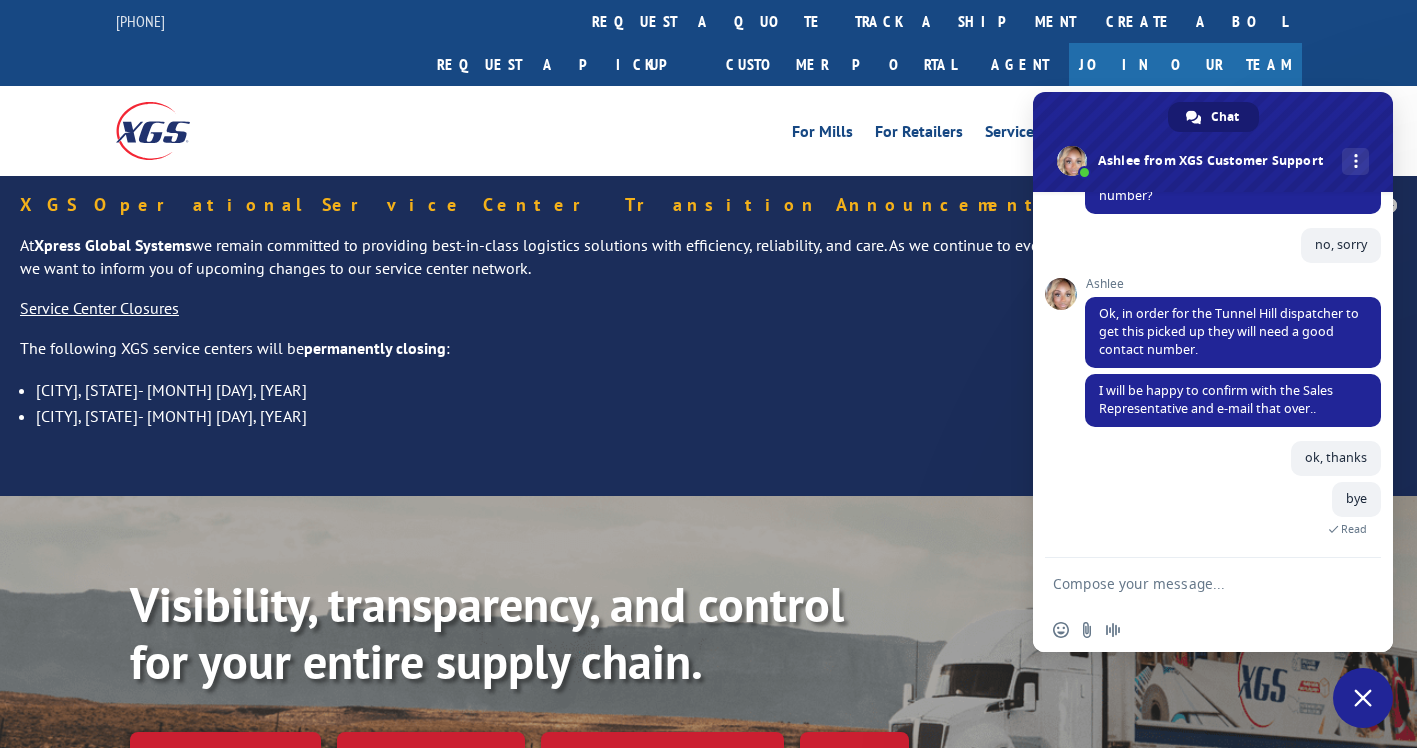 click at bounding box center [1363, 698] 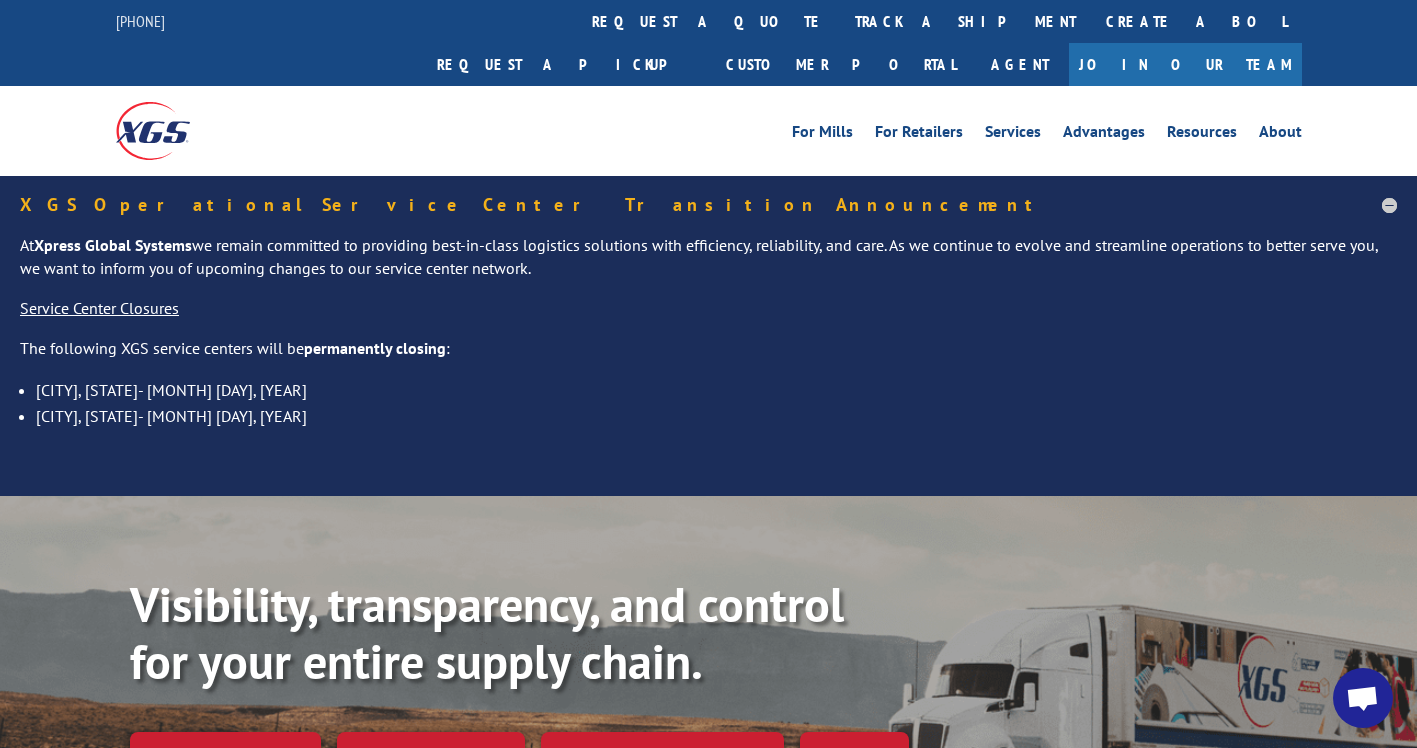 click at bounding box center [1363, 698] 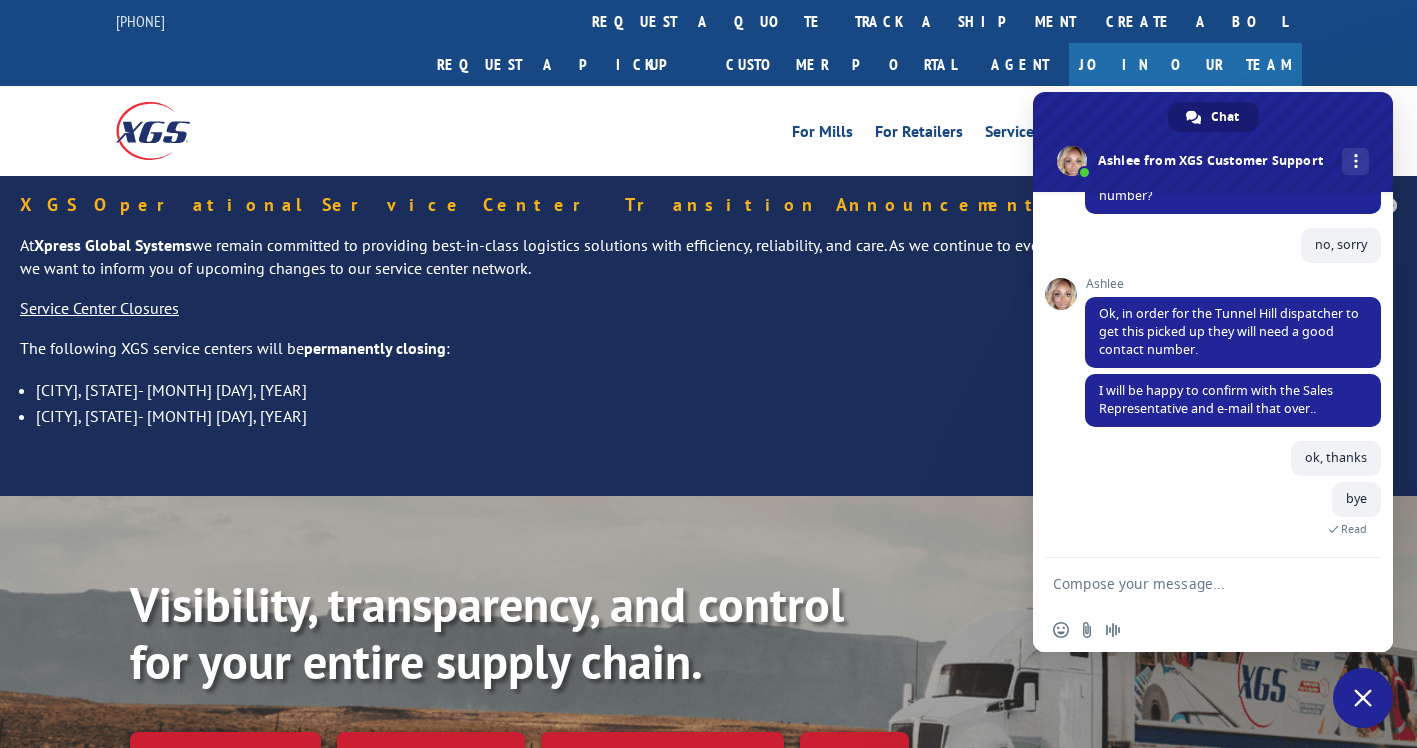 click at bounding box center (1363, 698) 